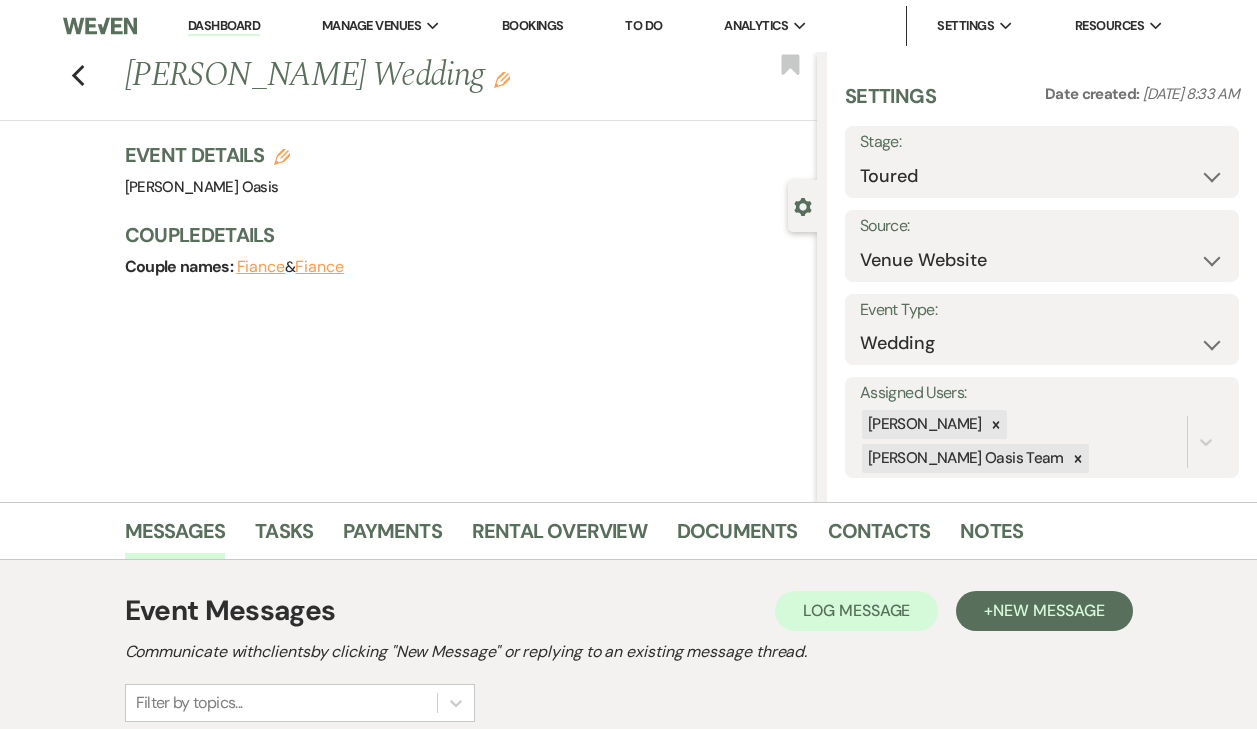 scroll, scrollTop: 0, scrollLeft: 0, axis: both 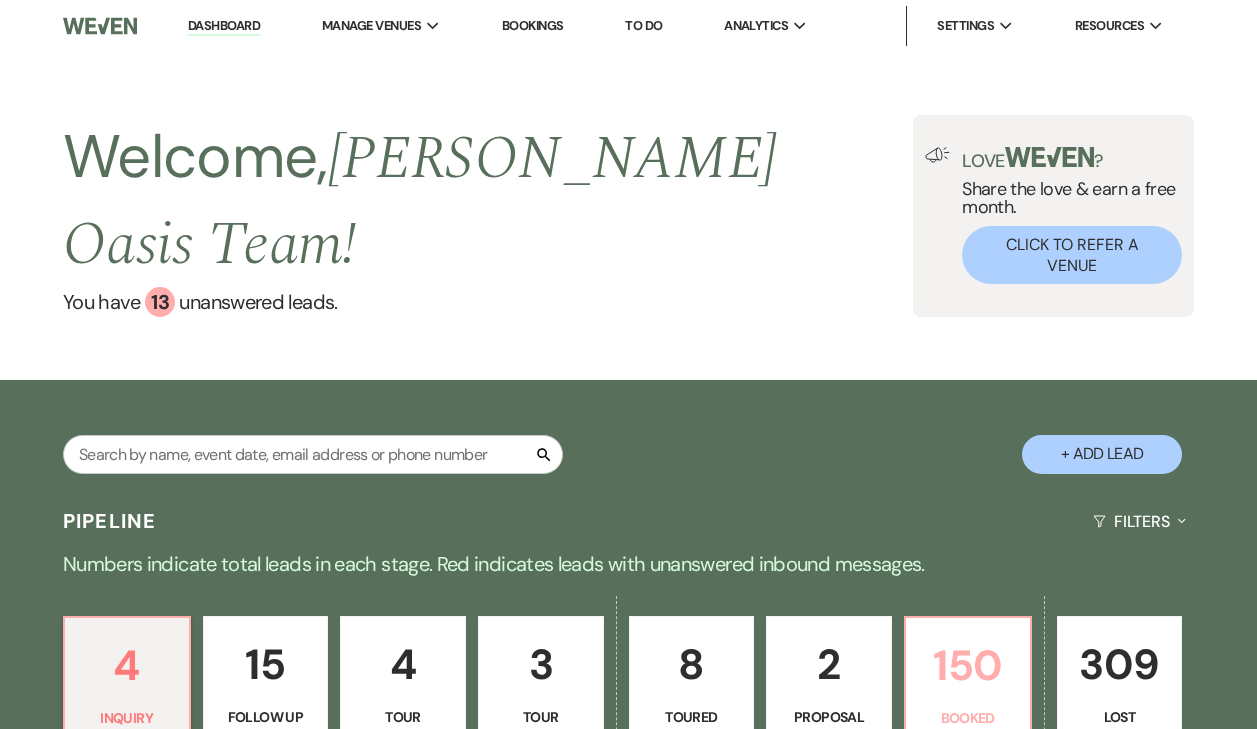 click on "150" at bounding box center (968, 665) 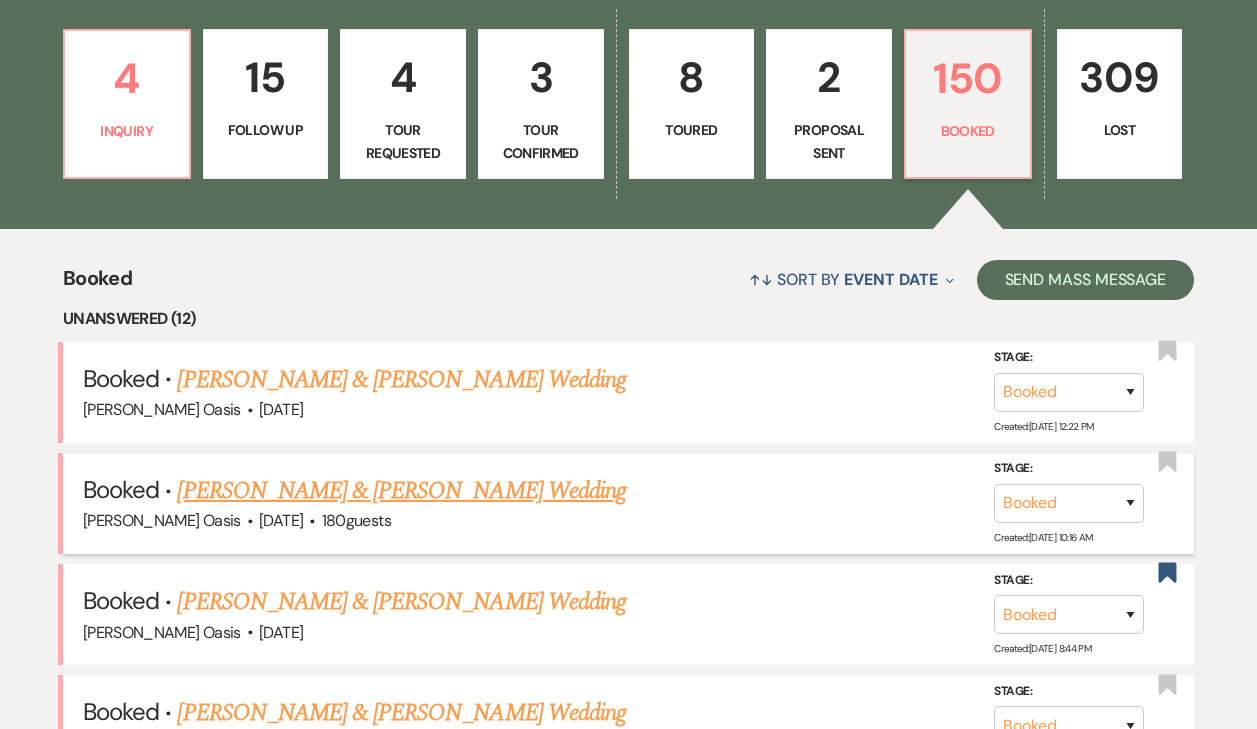 scroll, scrollTop: 607, scrollLeft: 0, axis: vertical 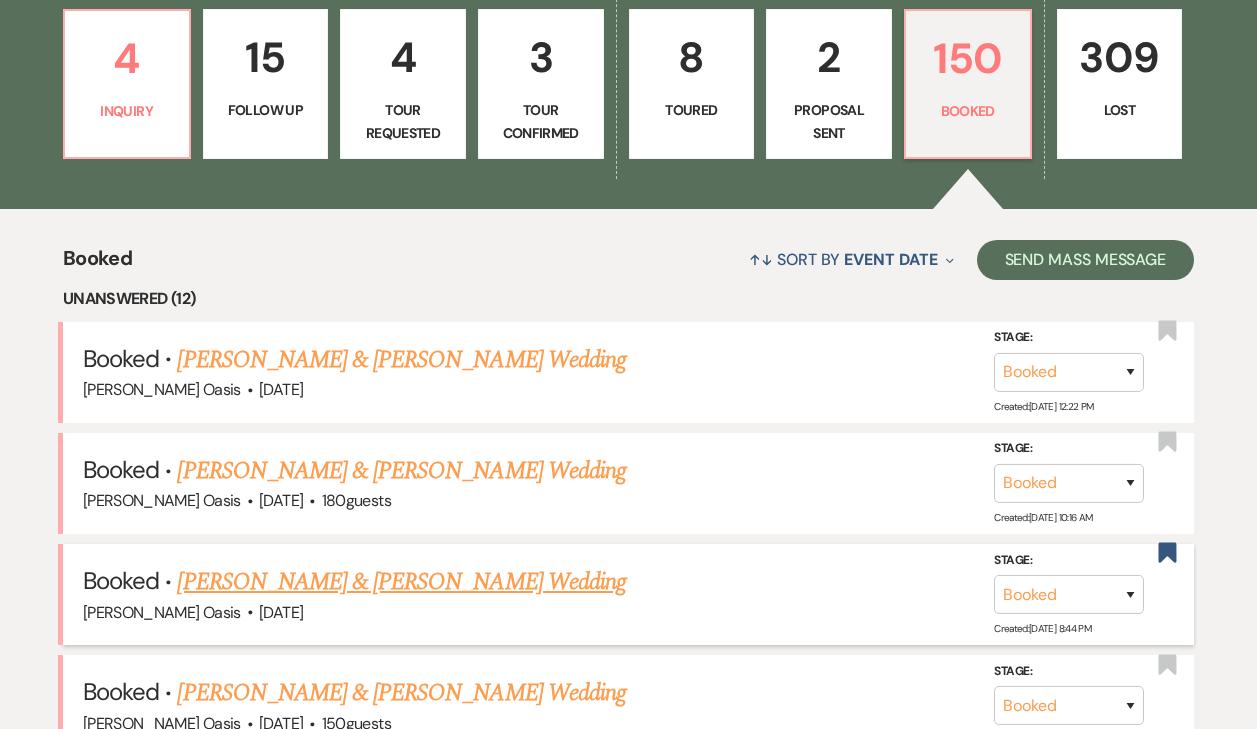 click on "Booked · [PERSON_NAME] & [PERSON_NAME] Wedding" at bounding box center [628, 582] 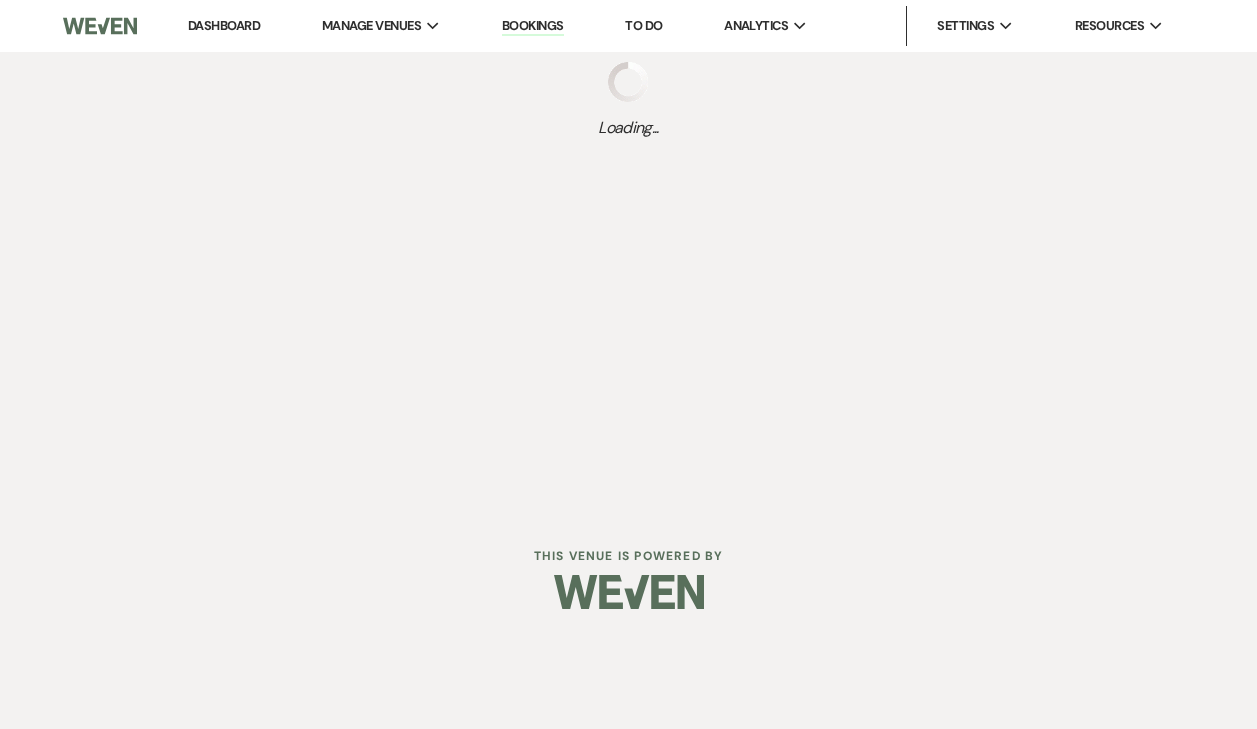 scroll, scrollTop: 0, scrollLeft: 0, axis: both 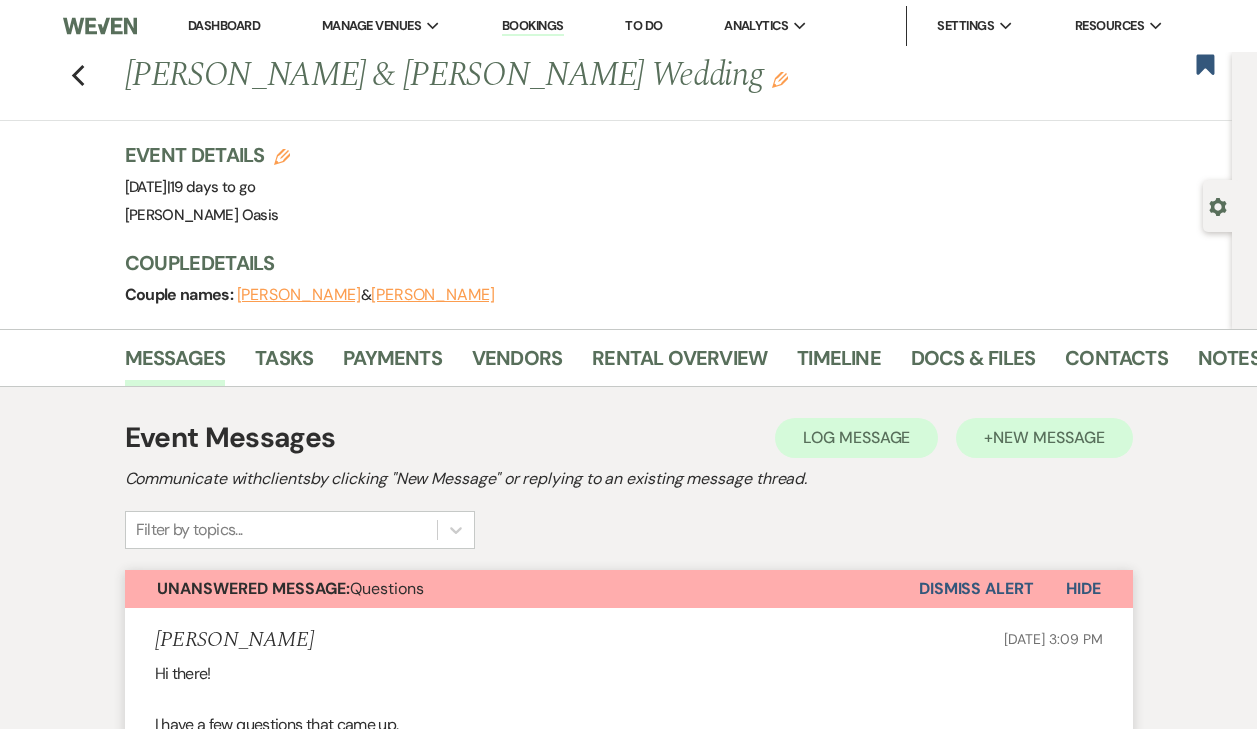click on "+  New Message" at bounding box center [1044, 438] 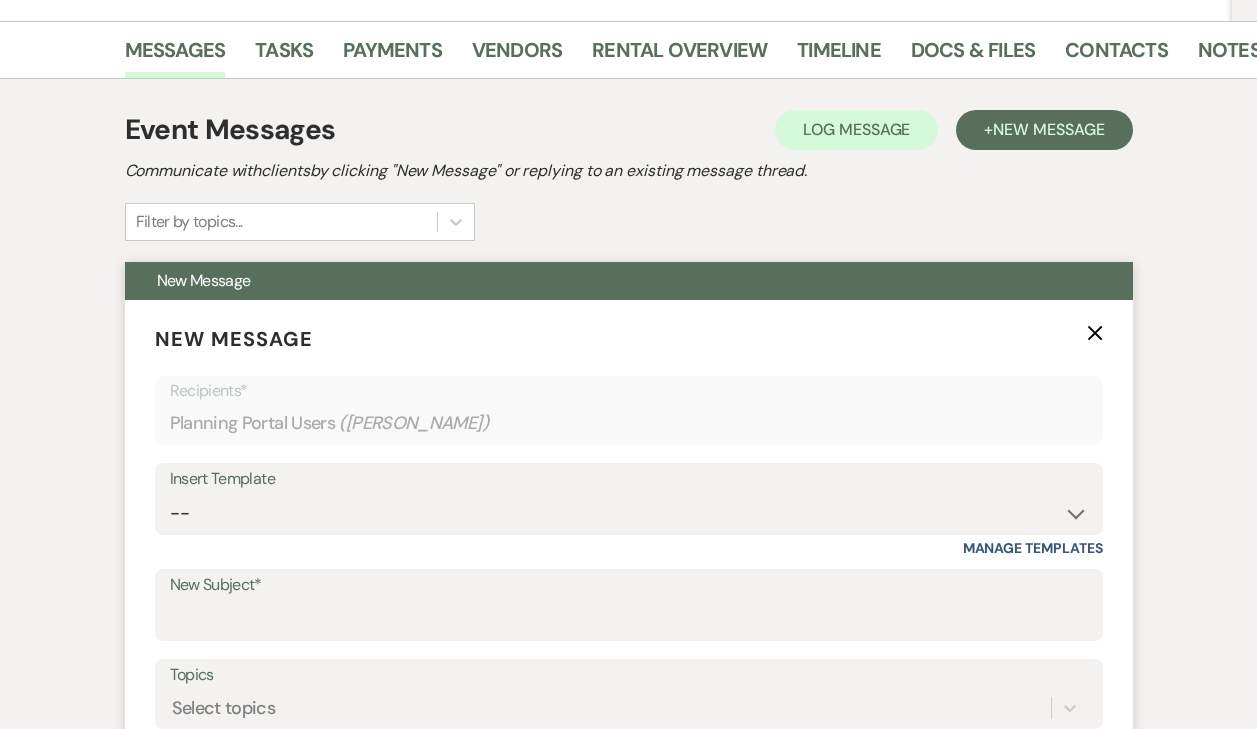 scroll, scrollTop: 461, scrollLeft: 0, axis: vertical 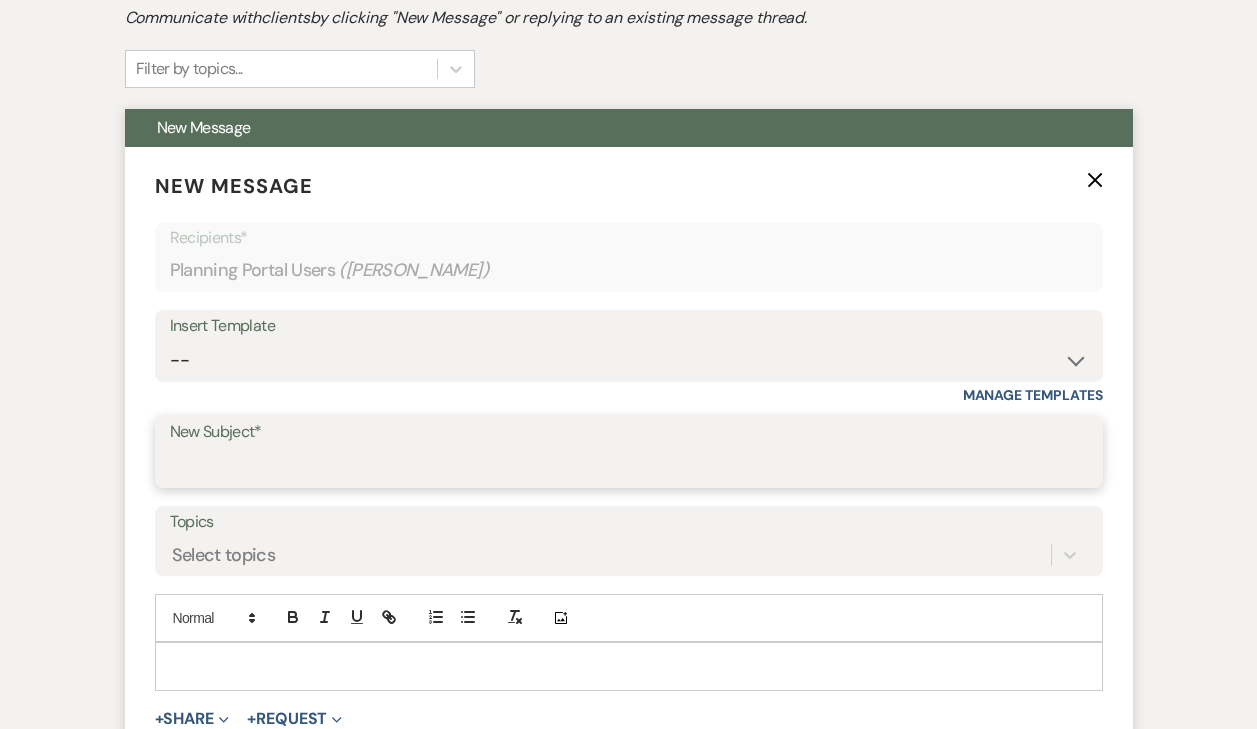 click on "New Subject*" at bounding box center (629, 466) 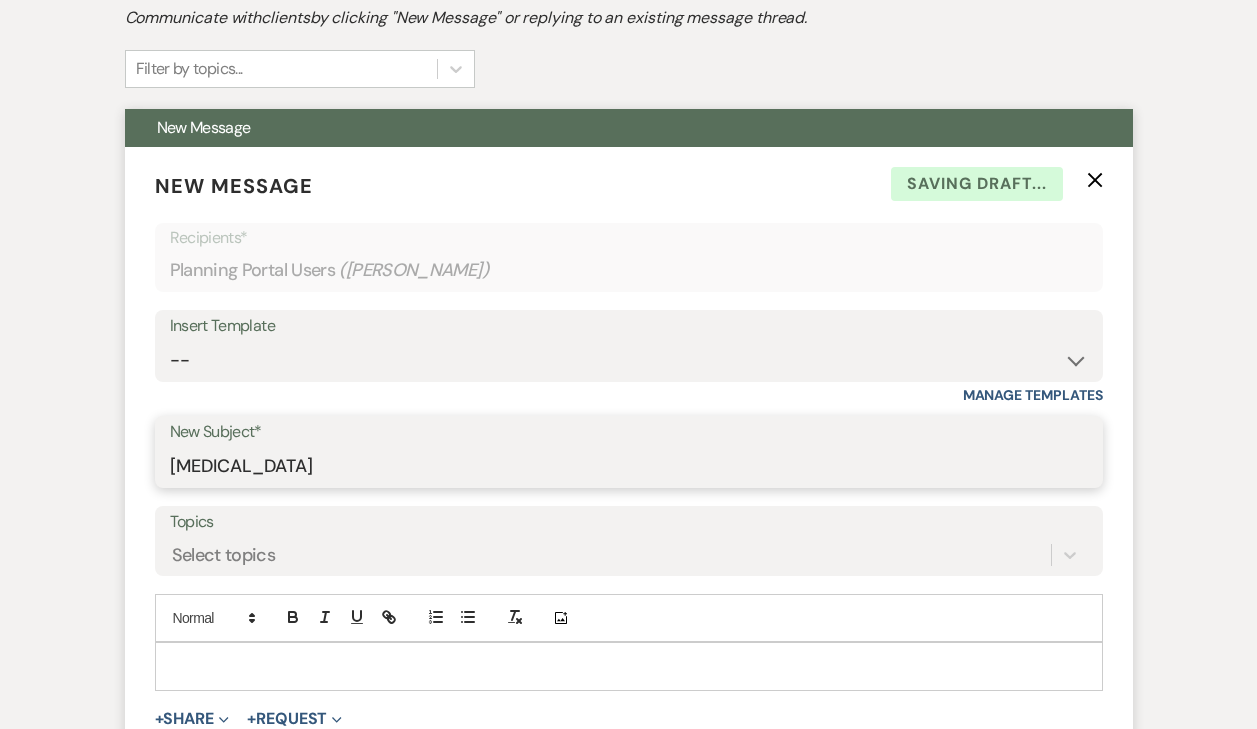 type on "[MEDICAL_DATA]" 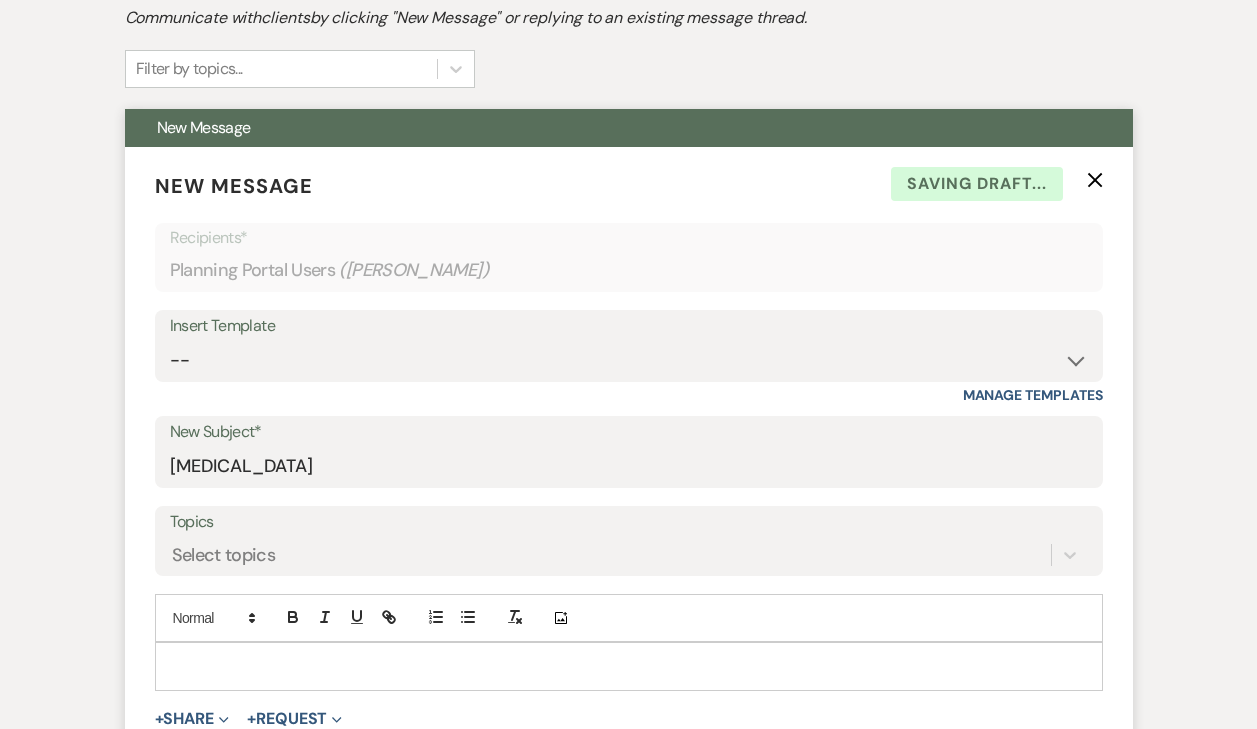 click at bounding box center [629, 666] 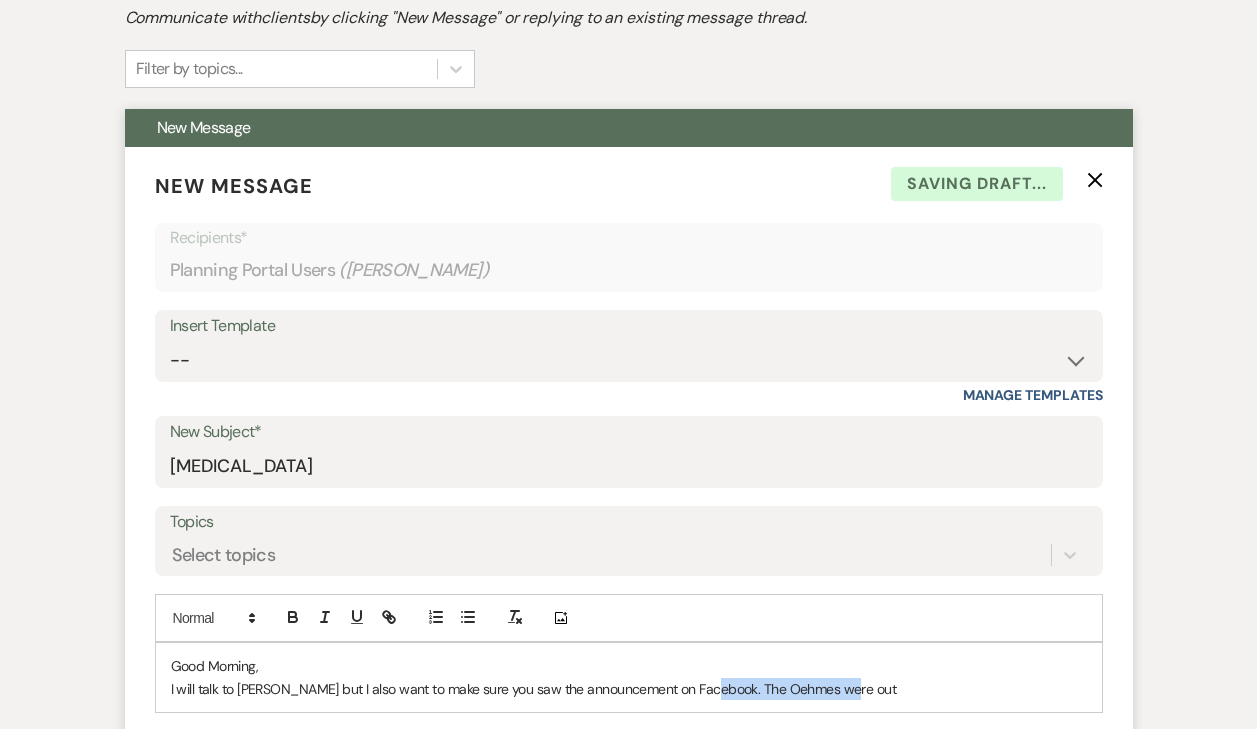 drag, startPoint x: 700, startPoint y: 676, endPoint x: 954, endPoint y: 676, distance: 254 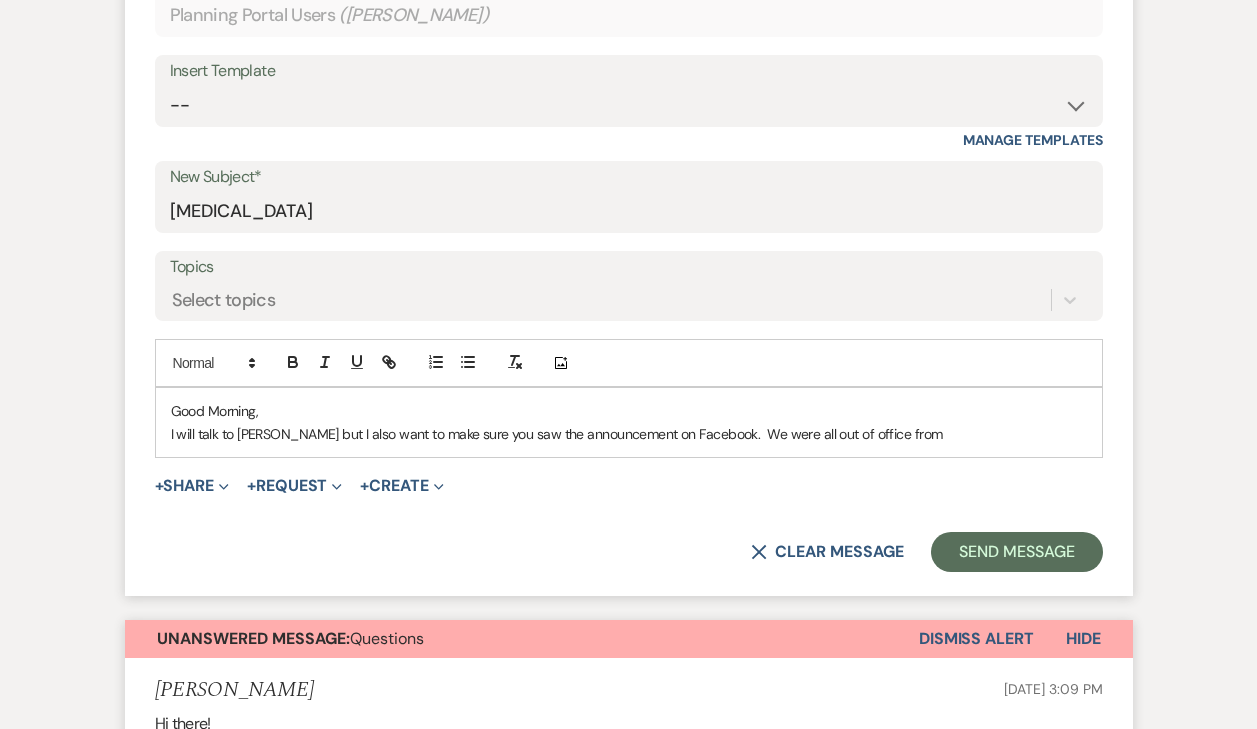 scroll, scrollTop: 820, scrollLeft: 0, axis: vertical 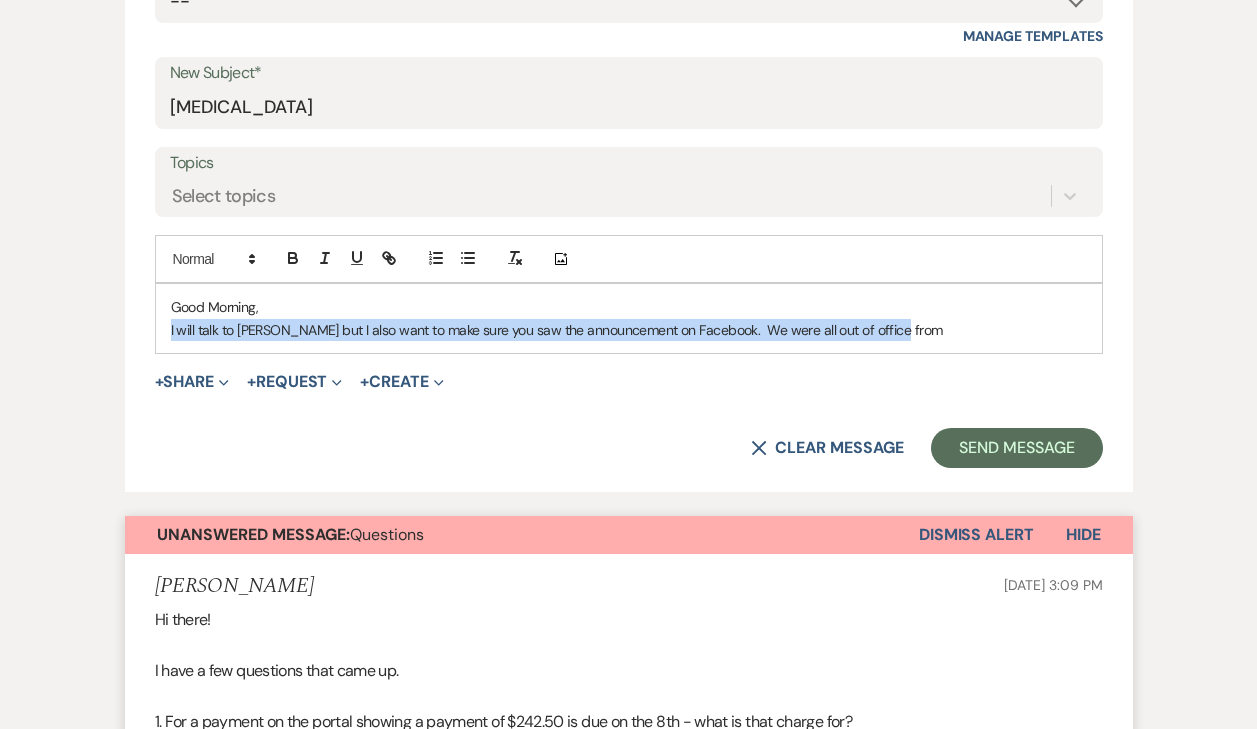 drag, startPoint x: 883, startPoint y: 324, endPoint x: -95, endPoint y: 321, distance: 978.0046 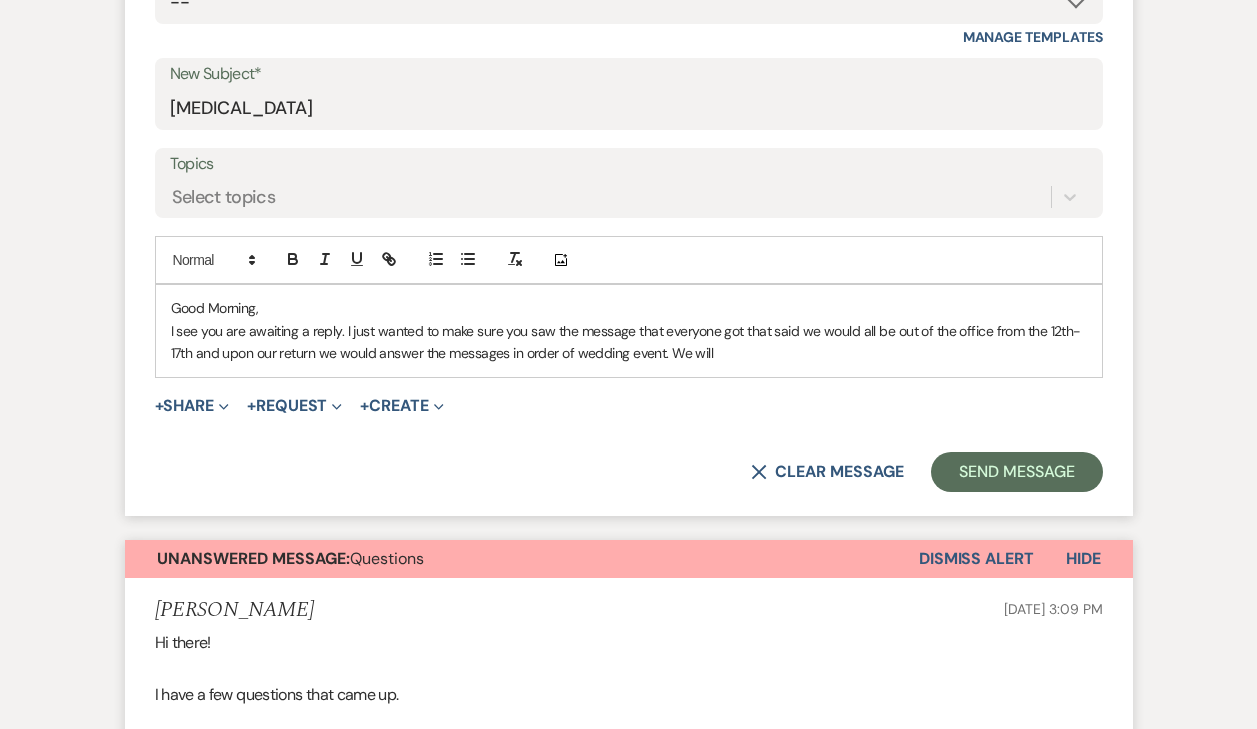 scroll, scrollTop: 818, scrollLeft: 0, axis: vertical 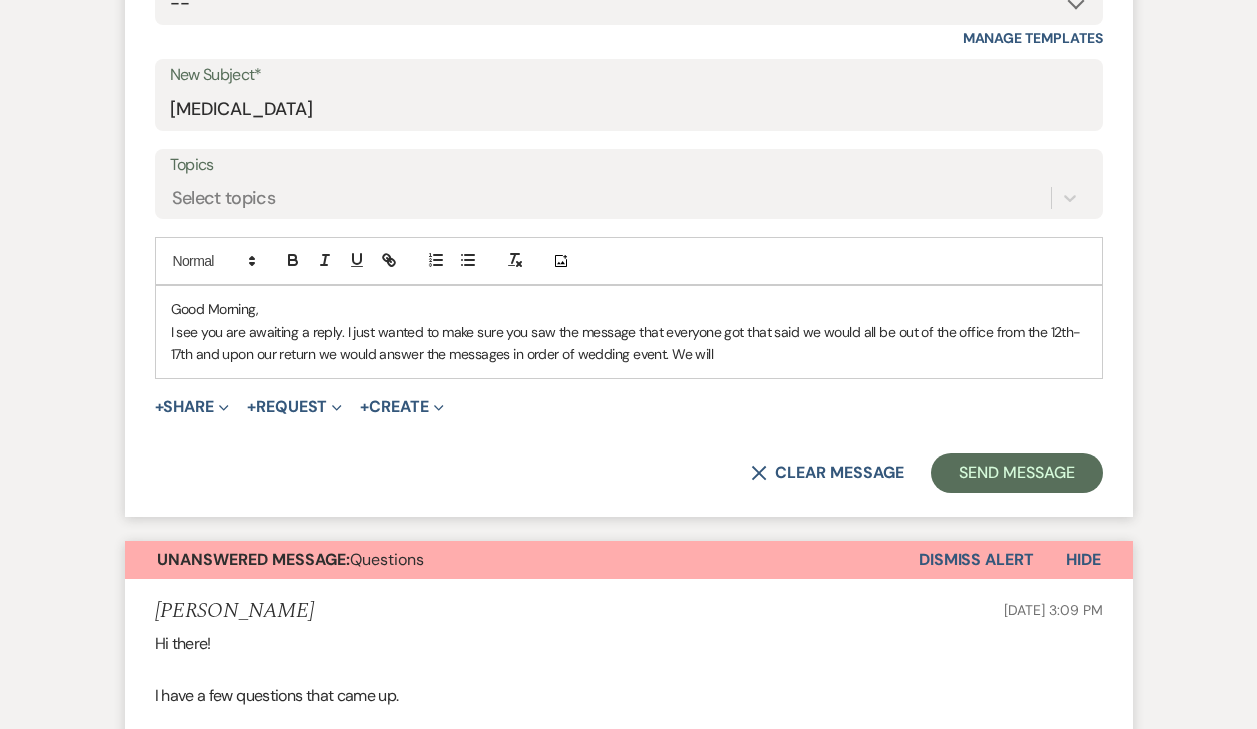 click on "I see you are awaiting a reply. I just wanted to make sure you saw the message that everyone got that said we would all be out of the office from the 12th-17th and upon our return we would answer the messages in order of wedding event. We will" at bounding box center [629, 343] 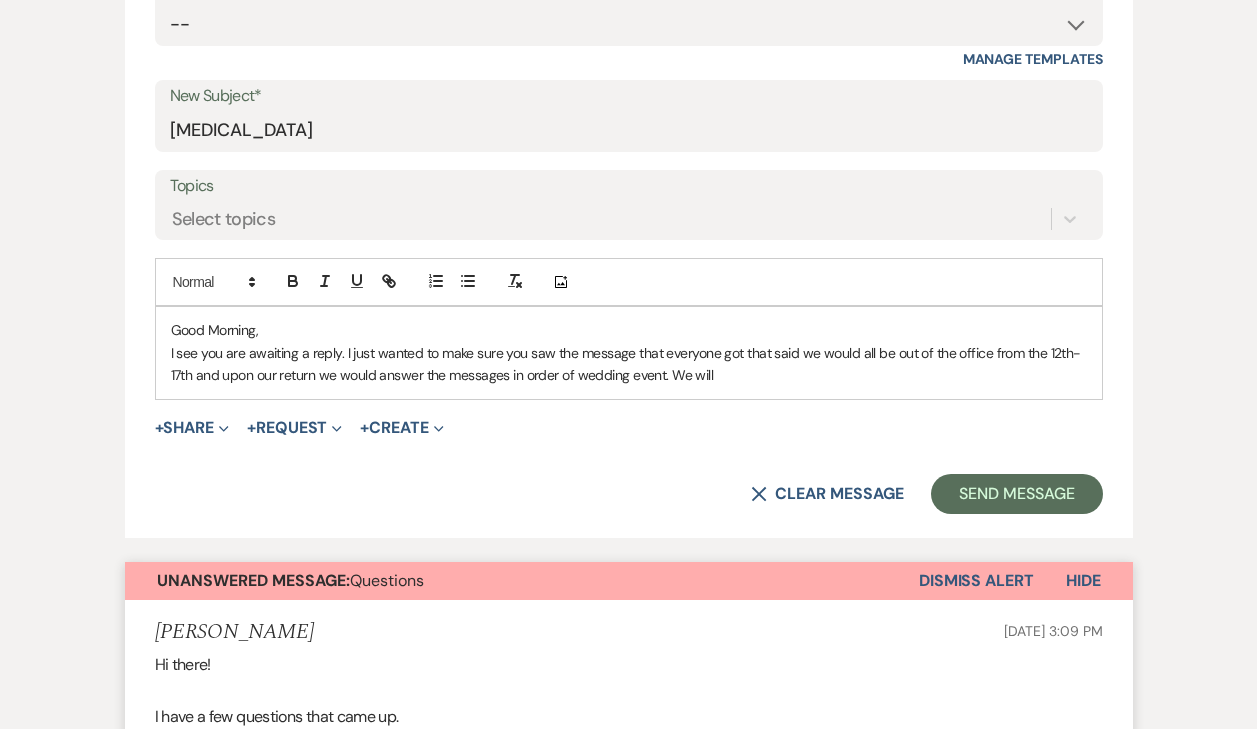 scroll, scrollTop: 793, scrollLeft: 0, axis: vertical 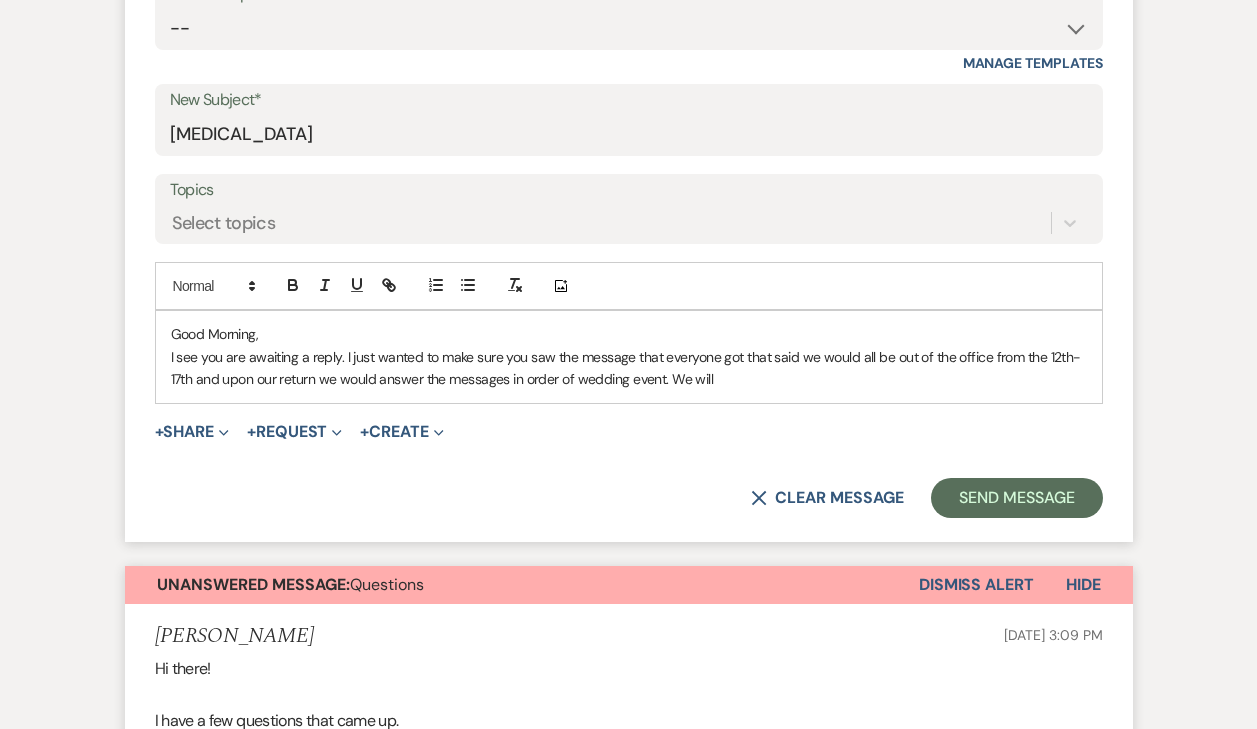 click on "I see you are awaiting a reply. I just wanted to make sure you saw the message that everyone got that said we would all be out of the office from the 12th-17th and upon our return we would answer the messages in order of wedding event. We will" at bounding box center (629, 368) 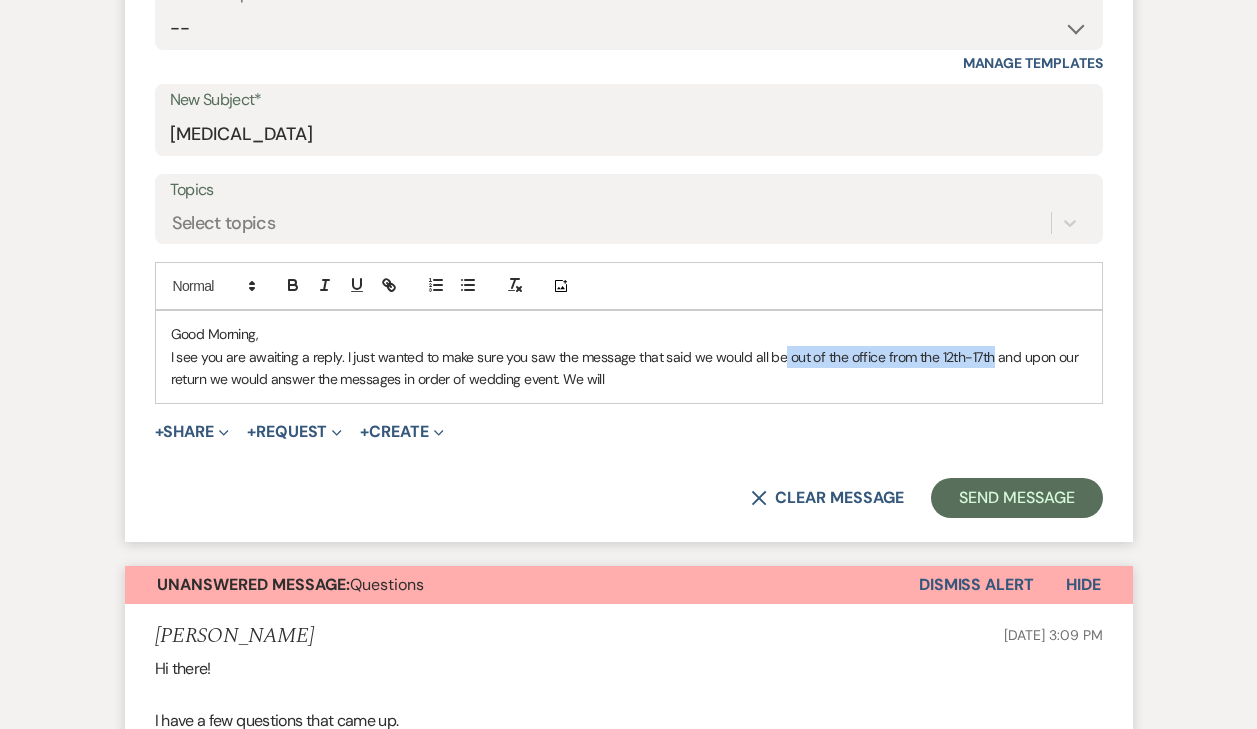 drag, startPoint x: 781, startPoint y: 346, endPoint x: 989, endPoint y: 343, distance: 208.02164 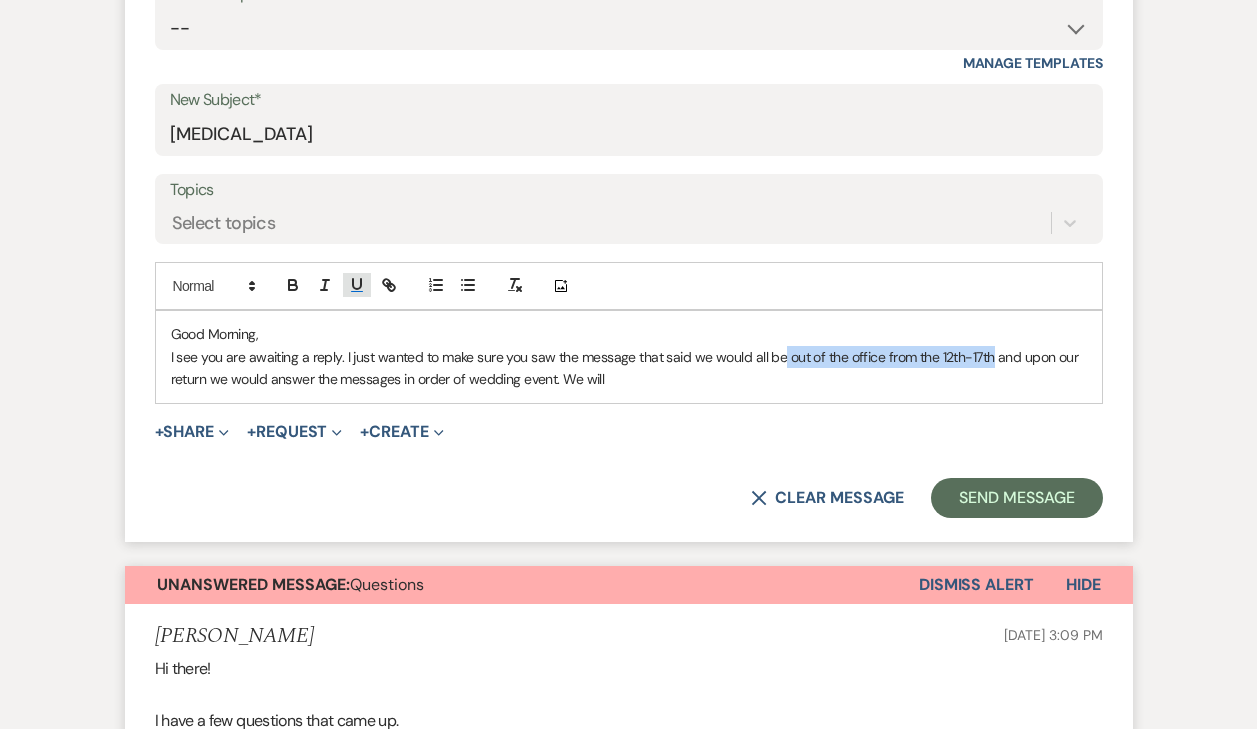 click at bounding box center [357, 285] 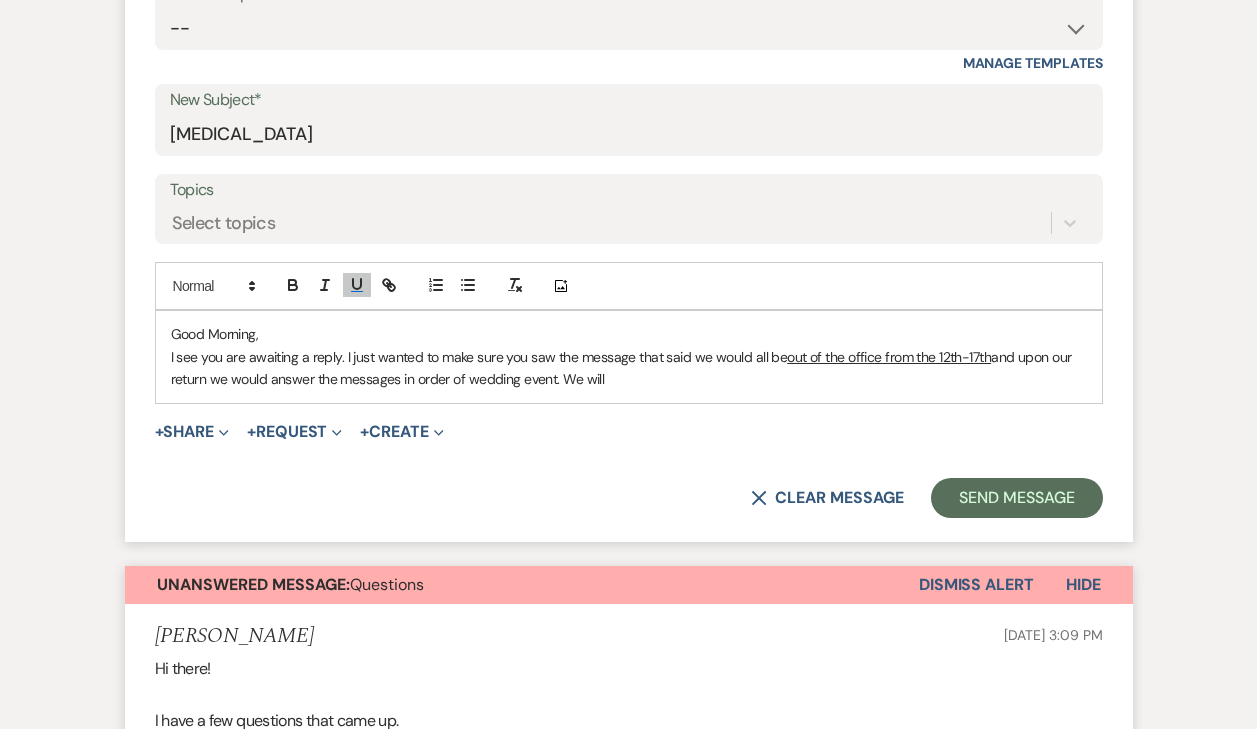 click on "New Message   X Saving draft... Recipients* Planning Portal Users   ( [PERSON_NAME] )   Insert Template   -- WELCOME Weven Planning Portal Introduction Send With Contract Restroom Trailer Response to TOUR inquiry  AFTER *Planner Share* AFTER receiving contract/retainer AFTER "Tour Confirmation" Pricing Request They Want to BOOK Send With PLANNER INVITE on Google   Out of the Office Review2 nighttime tour confirmation dropbox liquor law question checking in booked elsewhere Portal Need Photo Stuff Denied Access Non Drinkers Rewalk Day Of... New Client Portal Access NON Wedding Event Event Weekend after wedding/review add to final invoice Reviews re-invite for portal or facebook Missing Access Email 5pm ceremony Date Correction Day of task management info no outside apps Post Tour 4th post discounted invoice [PERSON_NAME] Enhancements Doc 2nd post tour 3rd post 5th post wanted weekend tour booked elsewhere but giving them docs reply to them wanting to book still wanna tour? schedule shuffle Manage Templates" at bounding box center (629, 178) 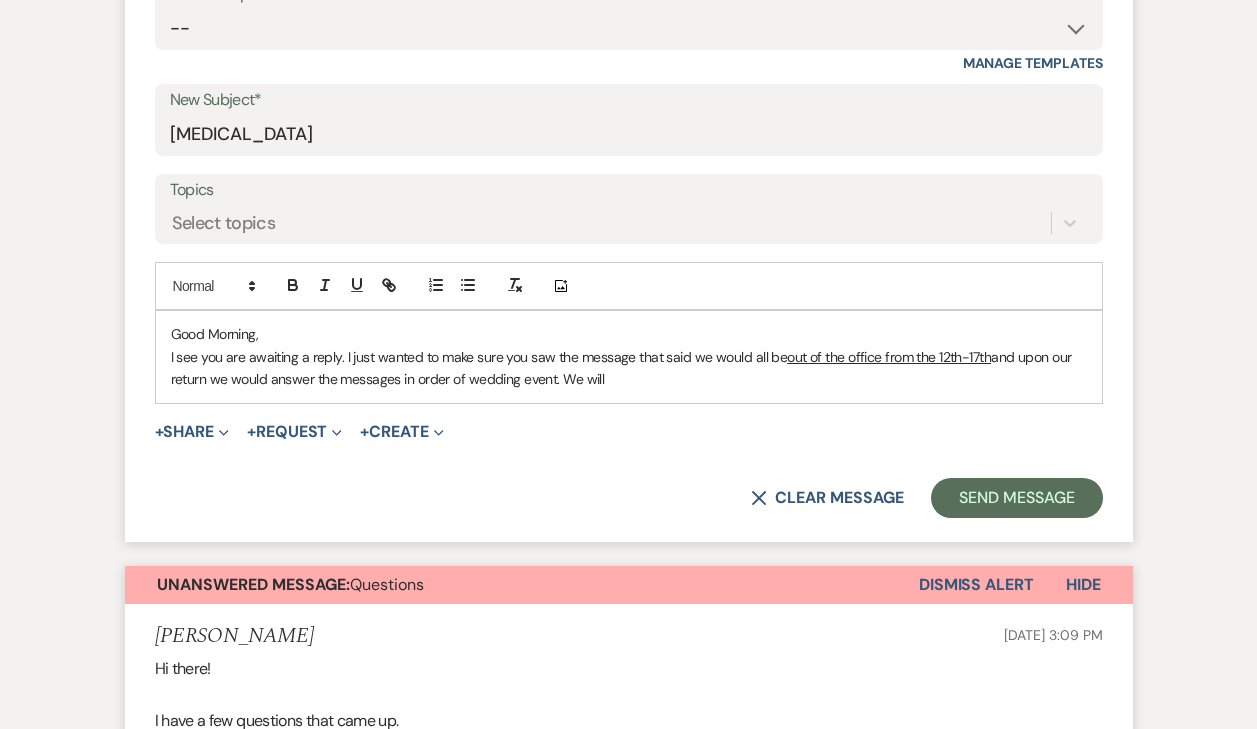 click on "I see you are awaiting a reply. I just wanted to make sure you saw the message that said we would all be  out of the office from the 12th-17th  and upon our return we would answer the messages in order of wedding event. We will" at bounding box center [629, 368] 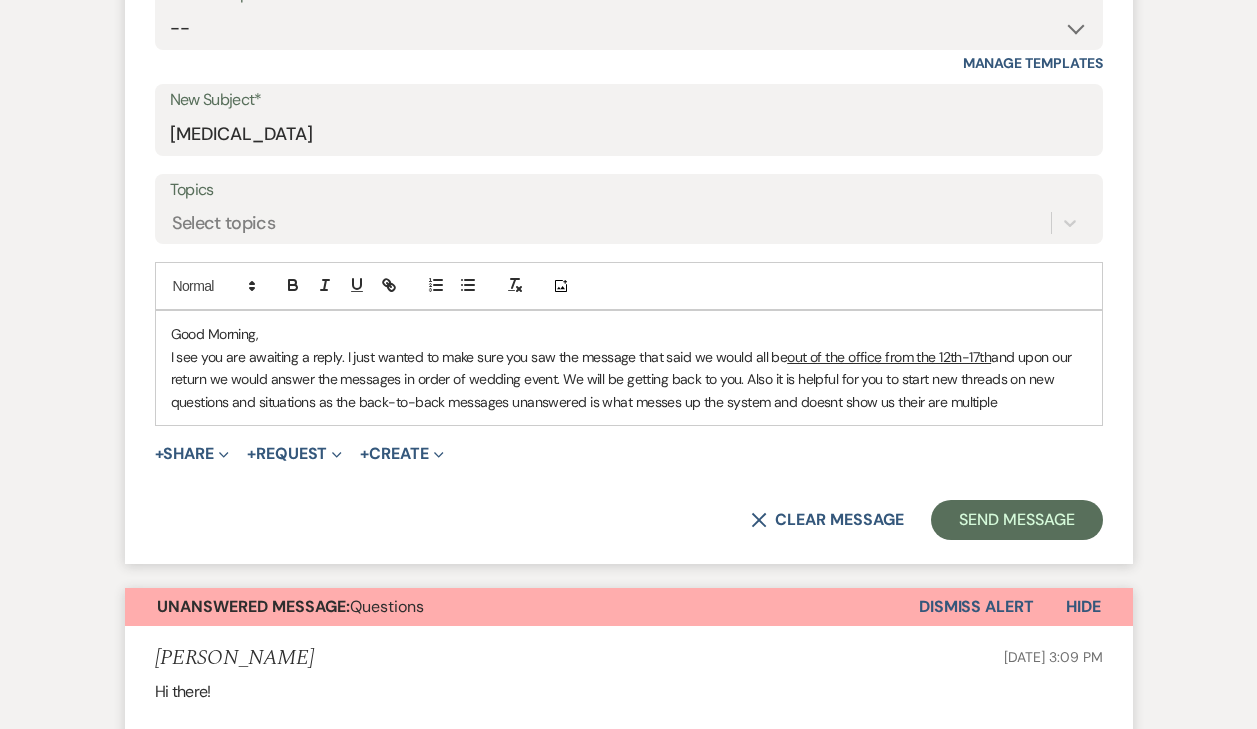 drag, startPoint x: 780, startPoint y: 349, endPoint x: 989, endPoint y: 351, distance: 209.00957 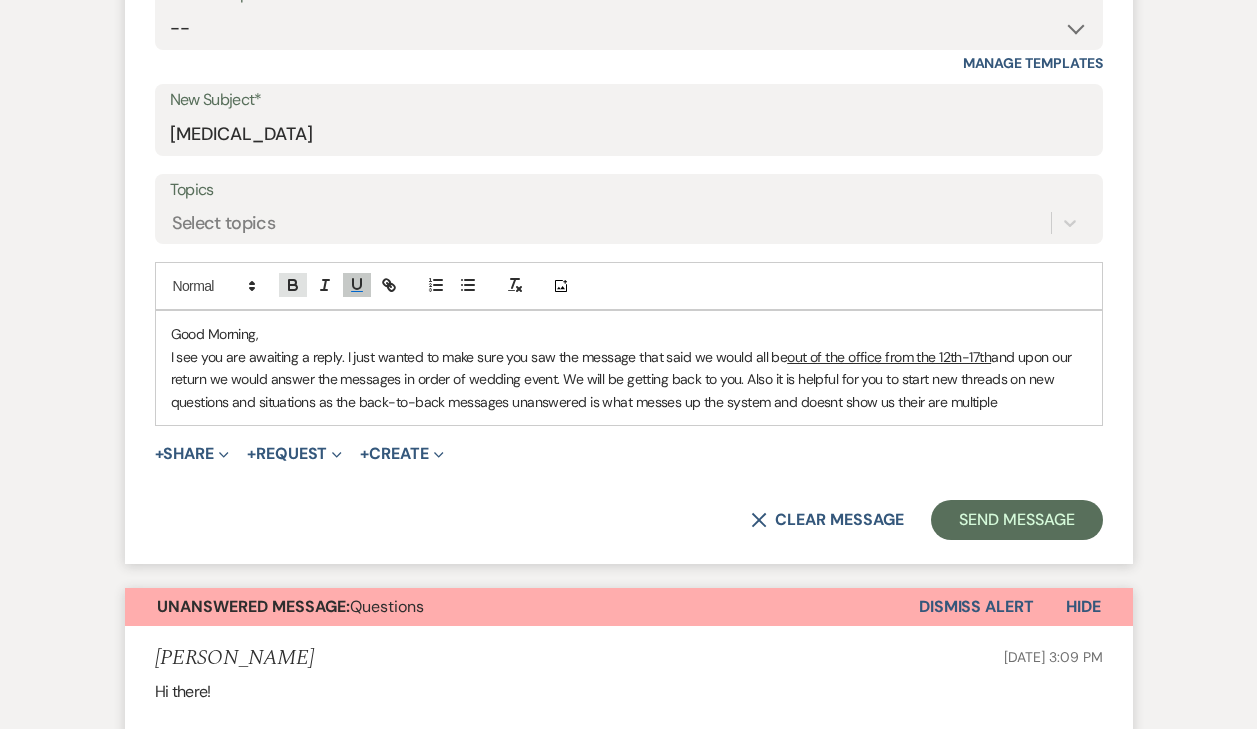 click 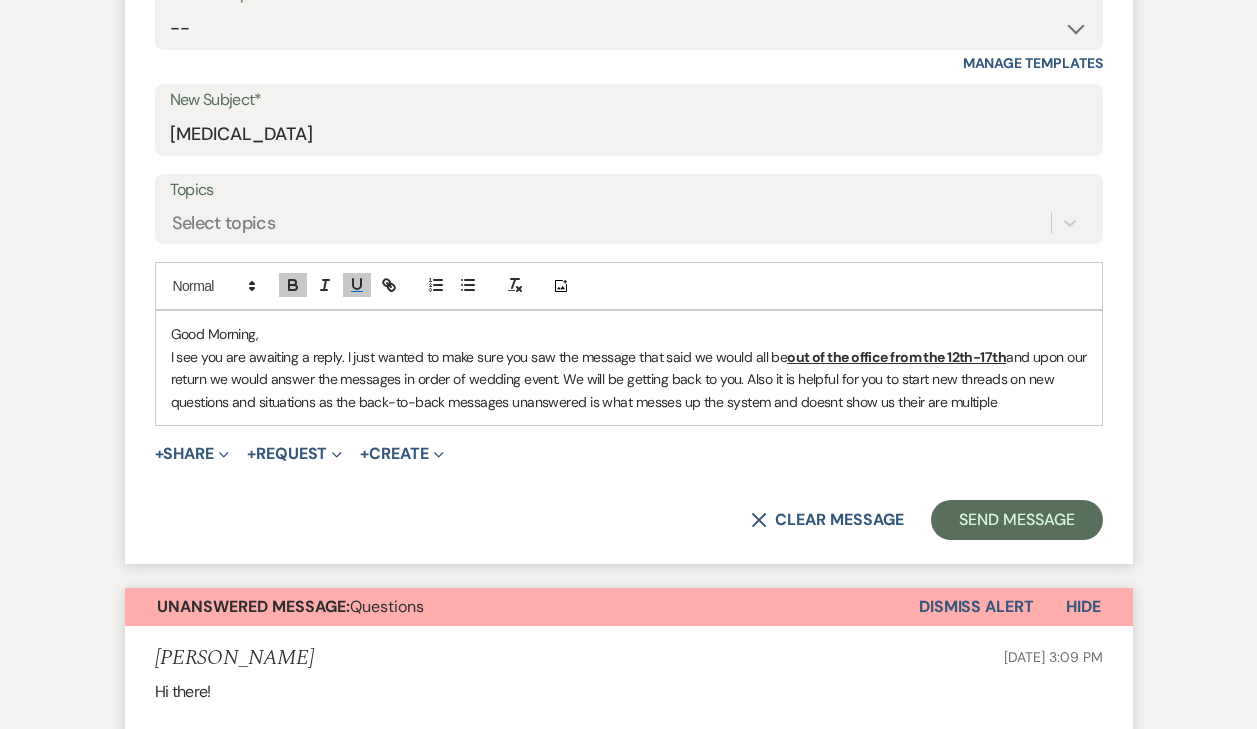 click on "I see you are awaiting a reply. I just wanted to make sure you saw the message that said we would all be  out of the office from the 12th-17th  and upon our return we would answer the messages in order of wedding event. We will be getting back to you. Also it is helpful for you to start new threads on new questions and situations as the back-to-back messages unanswered is what messes up the system and doesnt show us their are multiple" at bounding box center [629, 379] 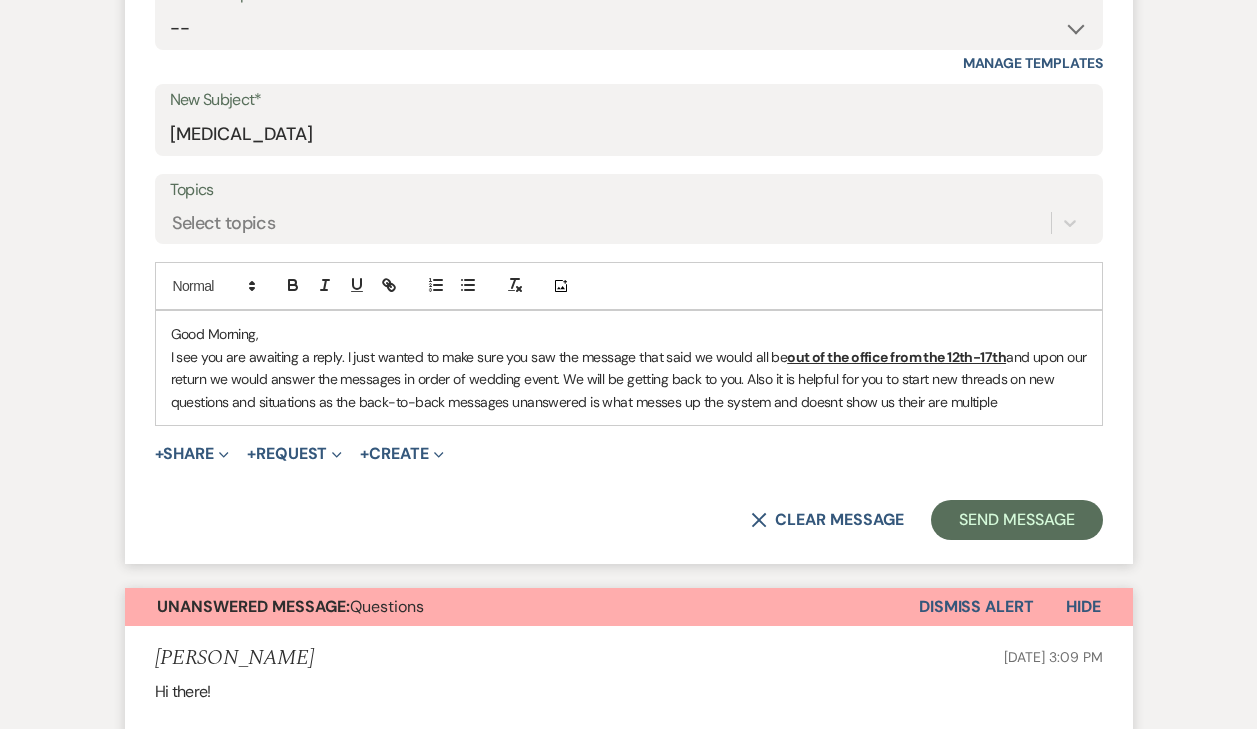 click on "I see you are awaiting a reply. I just wanted to make sure you saw the message that said we would all be  out of the office from the 12th-17th  and upon our return we would answer the messages in order of wedding event. We will be getting back to you. Also it is helpful for you to start new threads on new questions and situations as the back-to-back messages unanswered is what messes up the system and doesnt show us their are multiple" at bounding box center [629, 379] 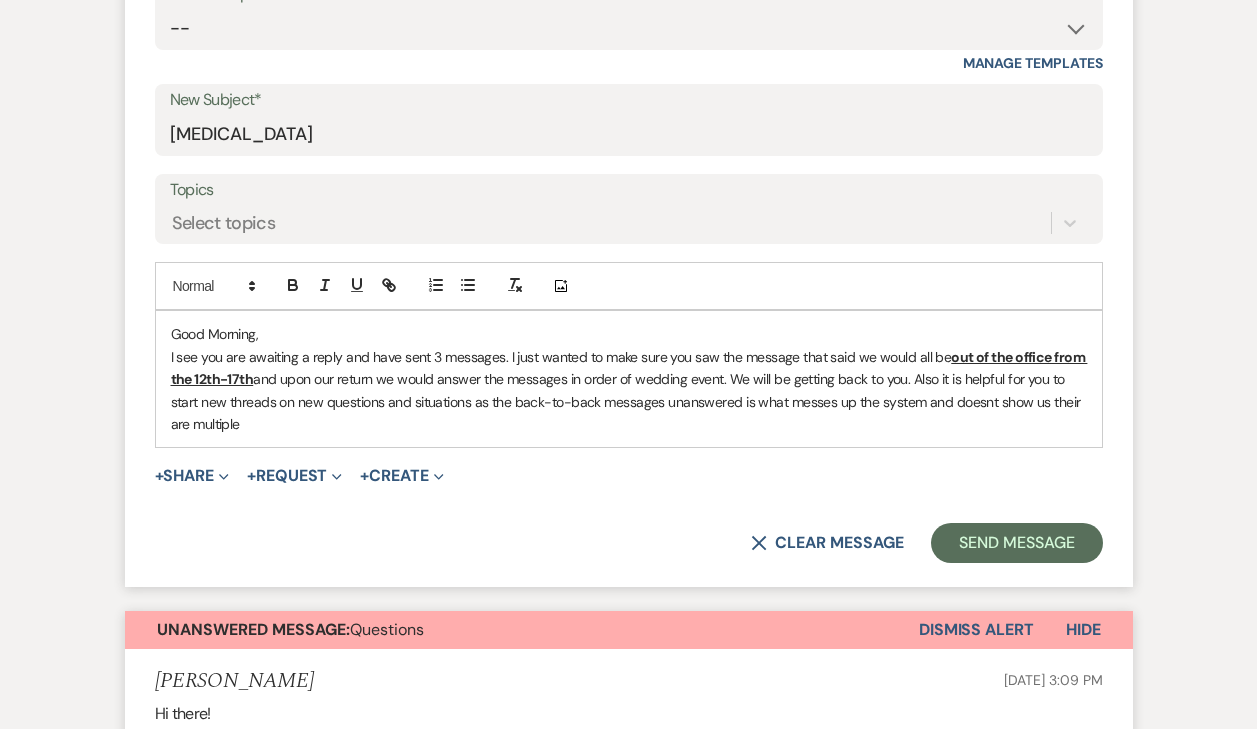 click on "I see you are awaiting a reply and have sent 3 messages. I just wanted to make sure you saw the message that said we would all be  out of the office from the 12th-17th  and upon our return we would answer the messages in order of wedding event. We will be getting back to you. Also it is helpful for you to start new threads on new questions and situations as the back-to-back messages unanswered is what messes up the system and doesnt show us their are multiple" at bounding box center [629, 391] 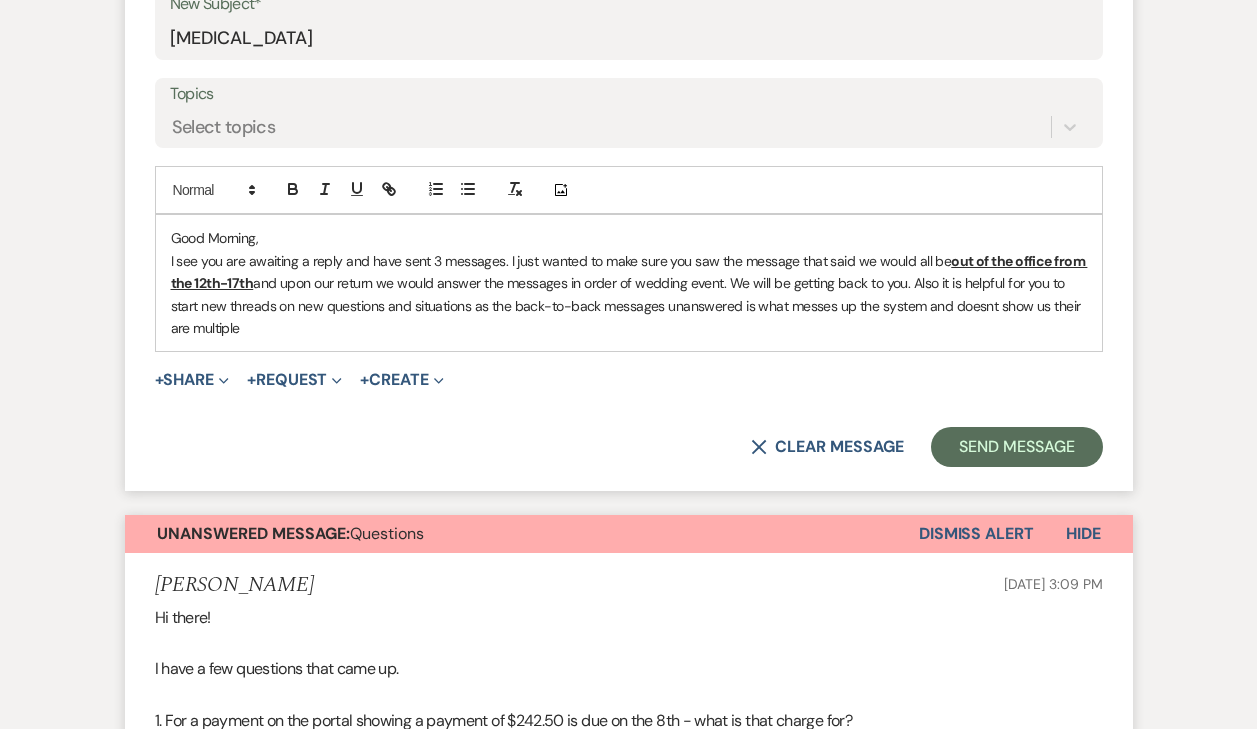 scroll, scrollTop: 889, scrollLeft: 0, axis: vertical 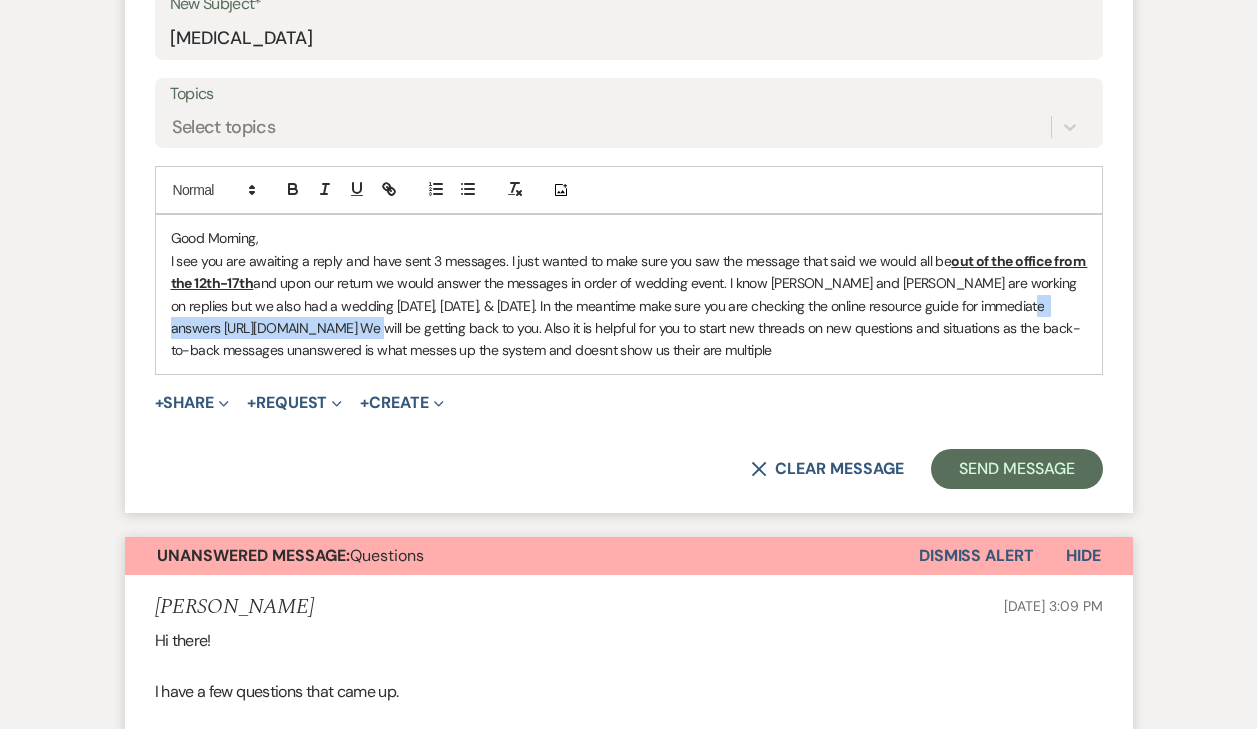 drag, startPoint x: 380, startPoint y: 322, endPoint x: 161, endPoint y: 324, distance: 219.00912 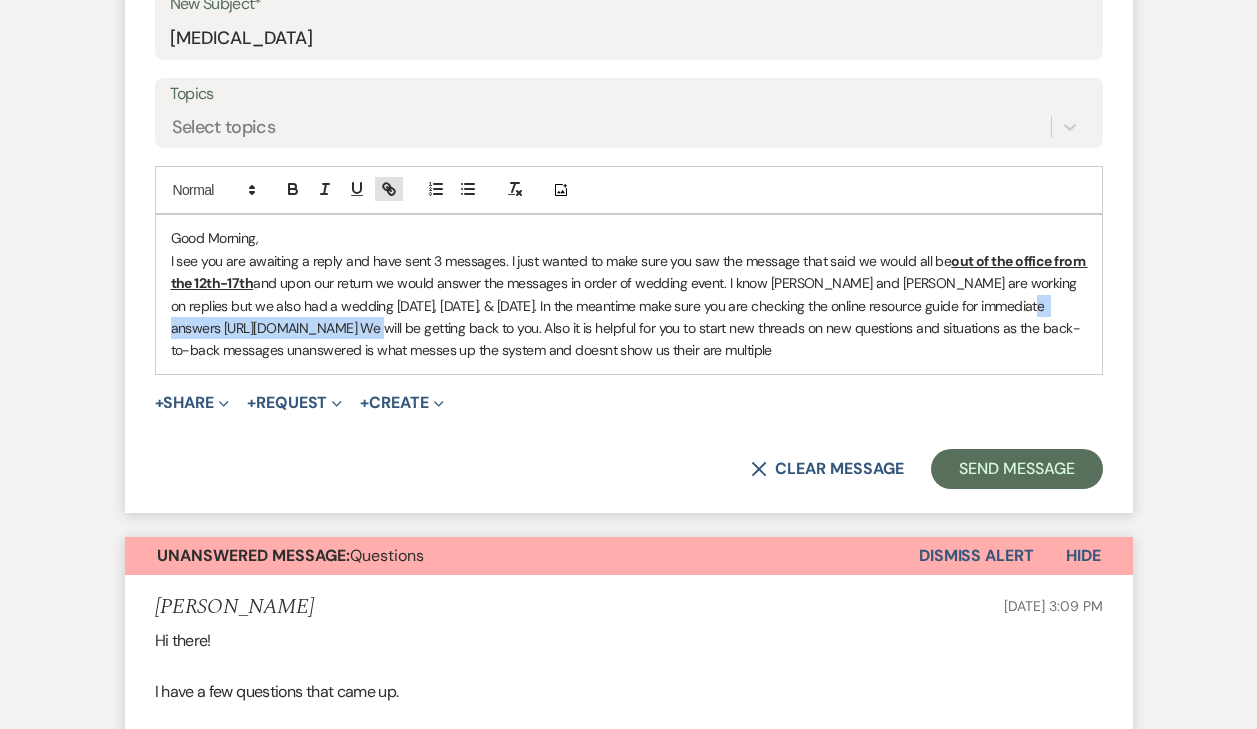click 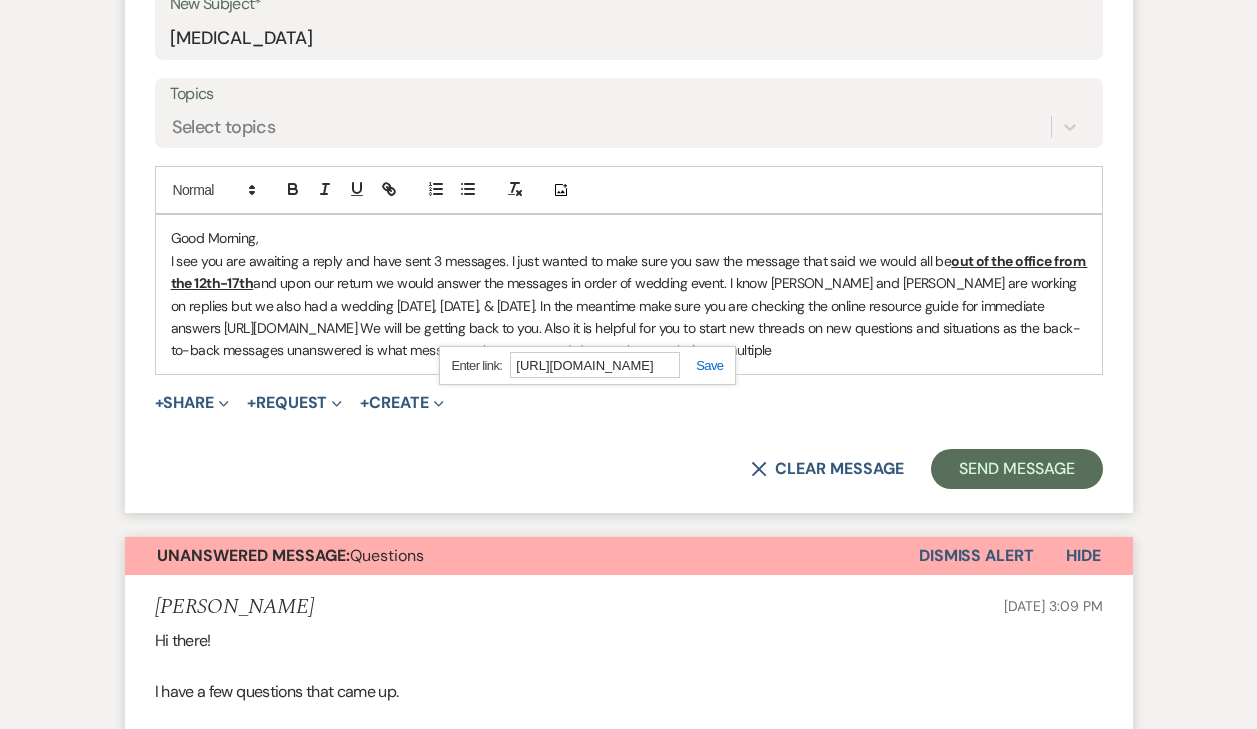 click at bounding box center (701, 365) 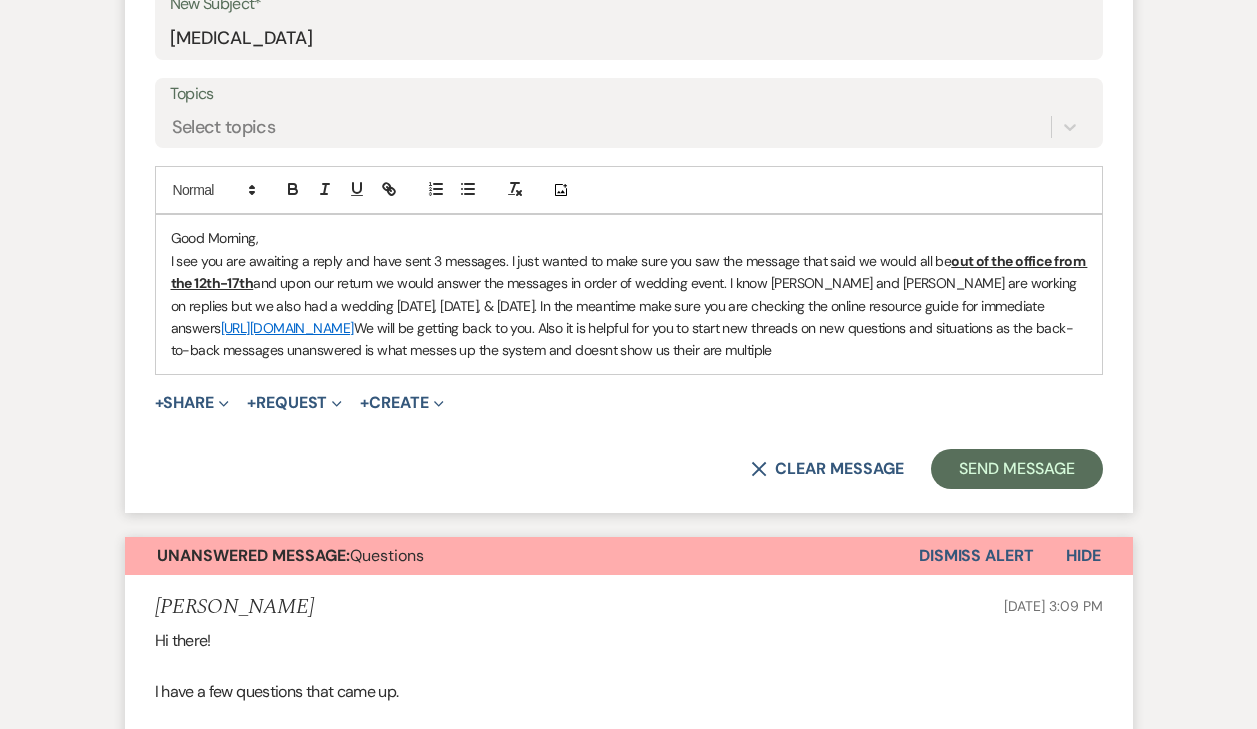 click on "I see you are awaiting a reply and have sent 3 messages. I just wanted to make sure you saw the message that said we would all be  out of the office from the 12th-17th  and upon our return we would answer the messages in order of wedding event. I know [PERSON_NAME] and [PERSON_NAME] are working on replies but we also had a wedding [DATE], [DATE], & [DATE]. In the meantime make sure you are checking the online resource guide for immediate answers  [URL][DOMAIN_NAME]  We will be getting back to you. Also it is helpful for you to start new threads on new questions and situations as the back-to-back messages unanswered is what messes up the system and doesnt show us their are multiple" at bounding box center [629, 306] 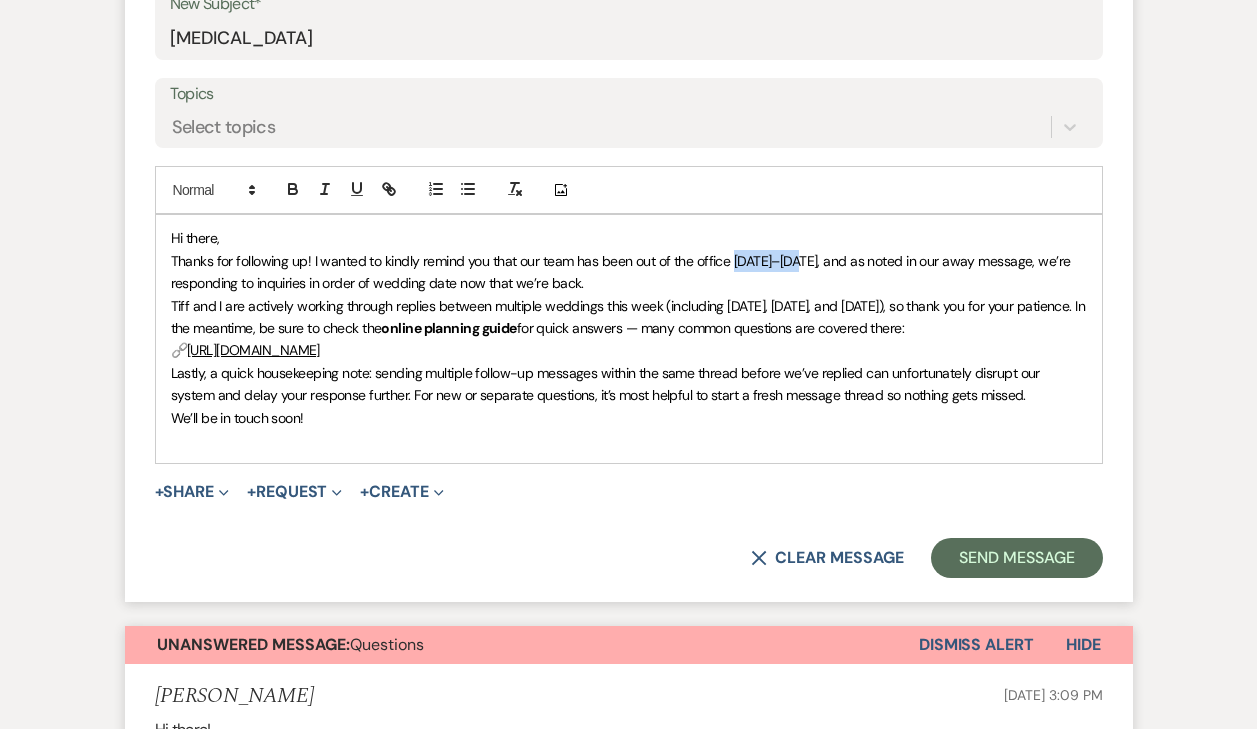 drag, startPoint x: 730, startPoint y: 254, endPoint x: 759, endPoint y: 248, distance: 29.614185 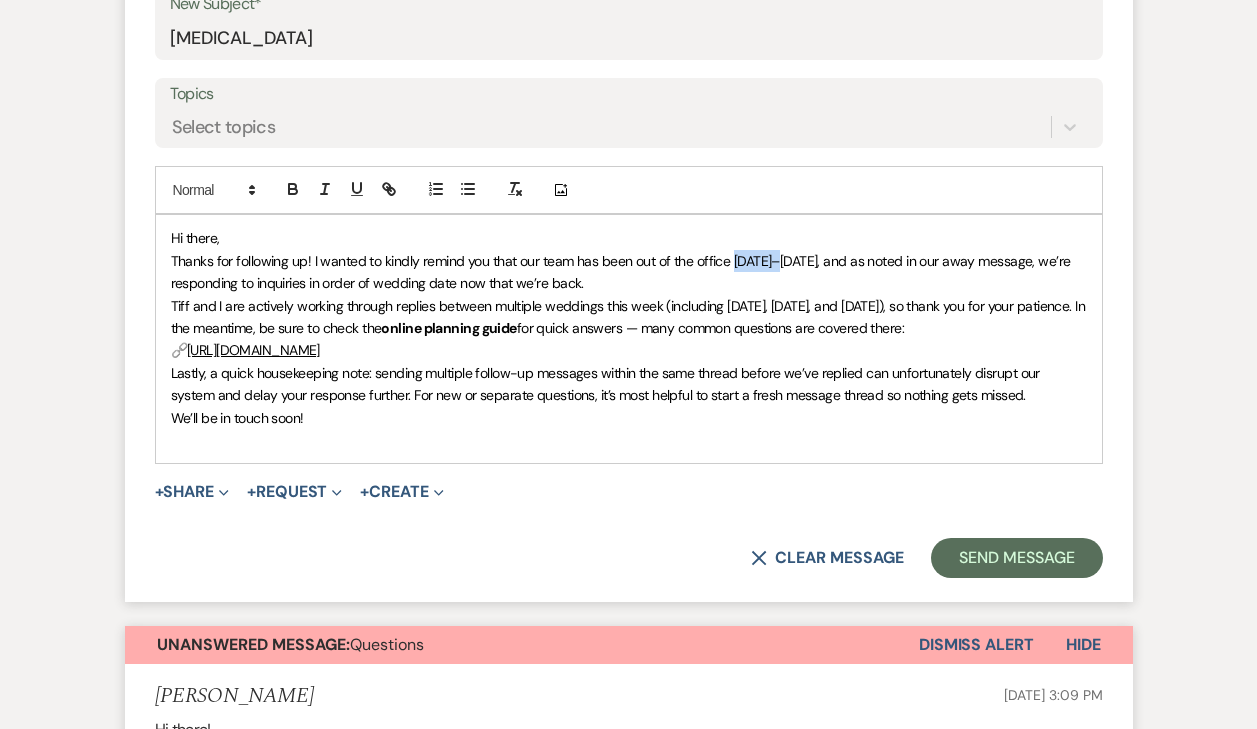 click on "Thanks for following up! I wanted to kindly remind you that our team has been out of the office [DATE]–[DATE], and as noted in our away message, we’re responding to inquiries in order of wedding date now that we’re back." at bounding box center [622, 272] 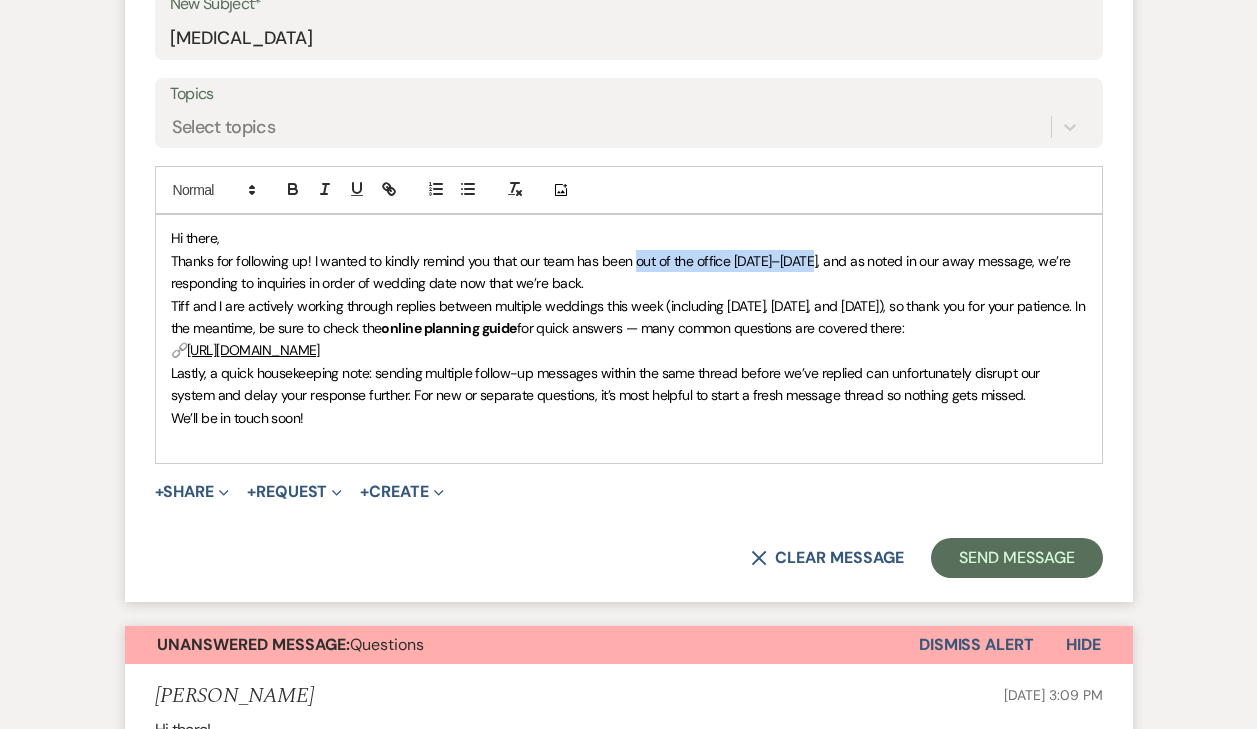 drag, startPoint x: 632, startPoint y: 256, endPoint x: 791, endPoint y: 255, distance: 159.00314 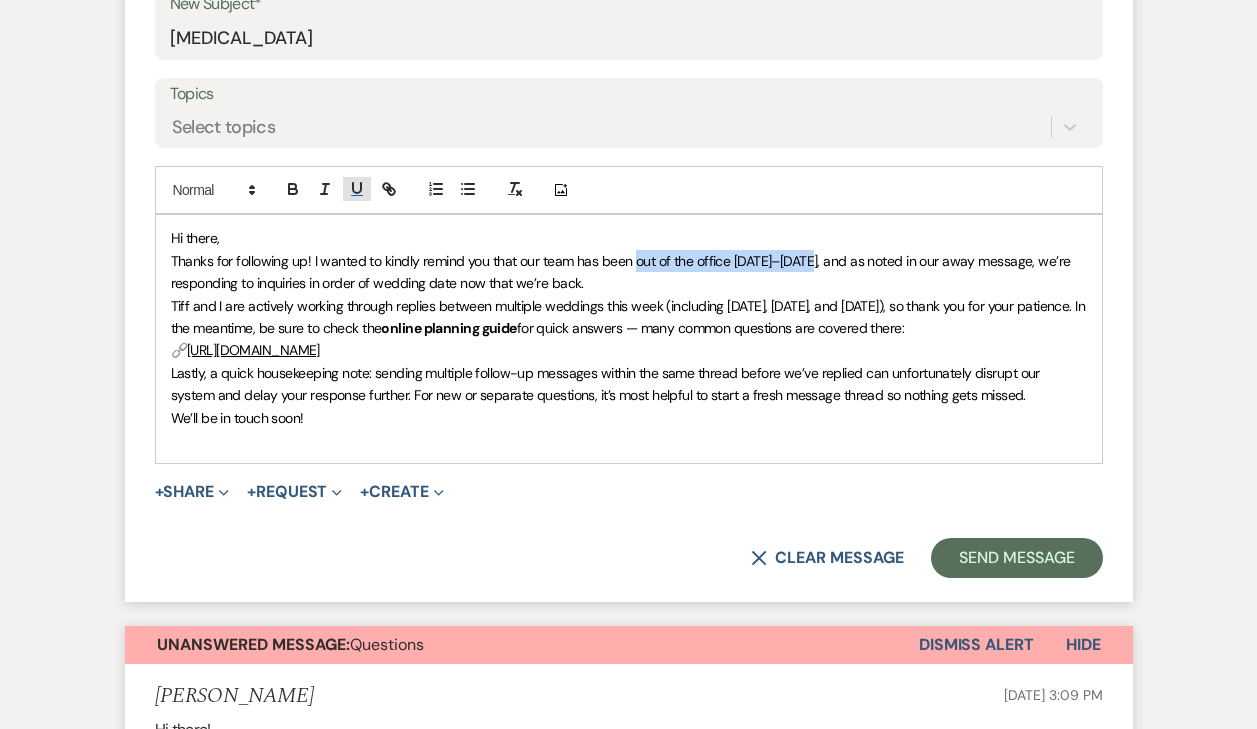 click 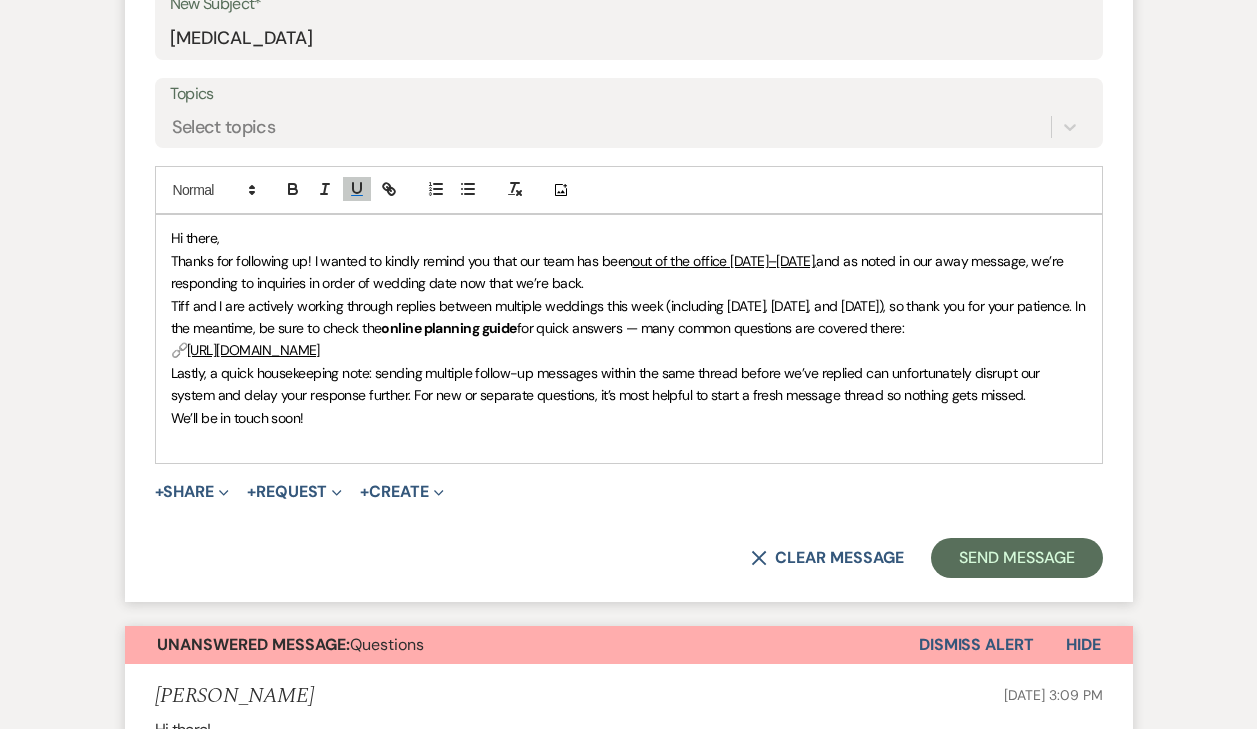 click on "Tiff and I are actively working through replies between multiple weddings this week (including [DATE], [DATE], and [DATE]), so thank you for your patience. In the meantime, be sure to check the" at bounding box center (630, 317) 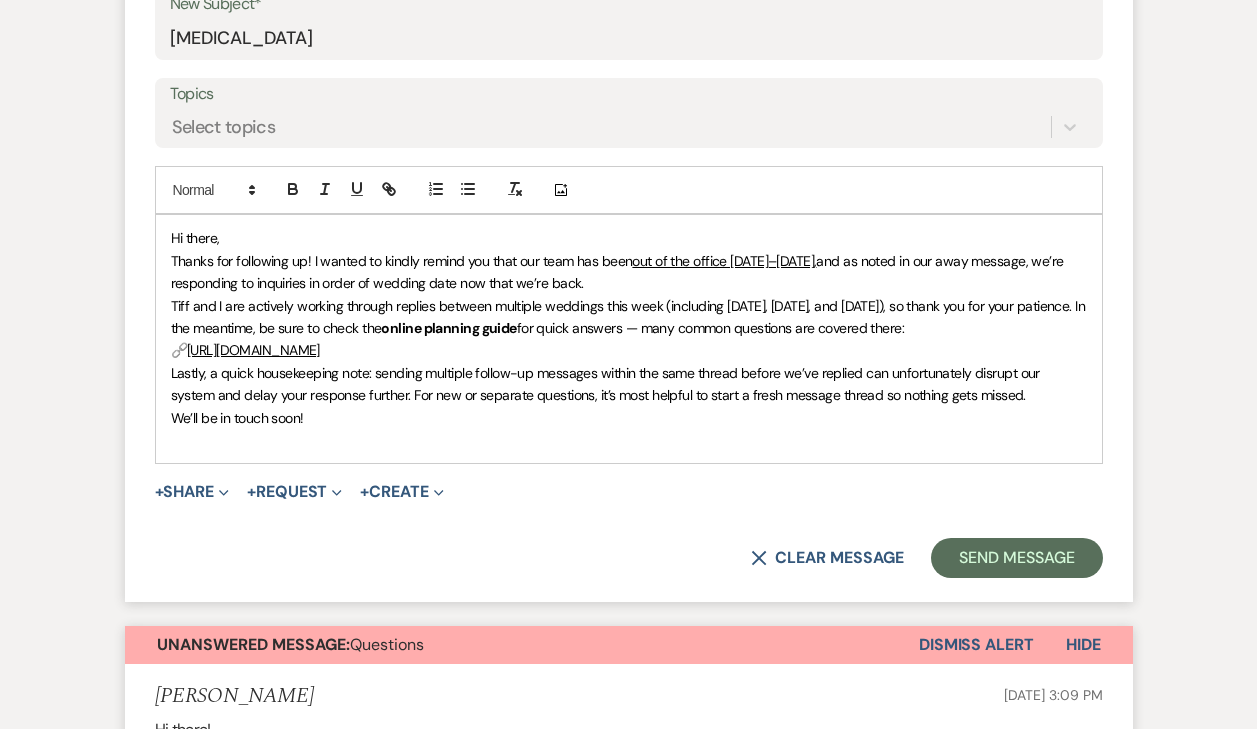 click on "Thanks for following up! I wanted to kindly remind you that our team has been  out of the office [DATE]–[DATE],  and as noted in our away message, we’re responding to inquiries in order of wedding date now that we’re back." at bounding box center (629, 272) 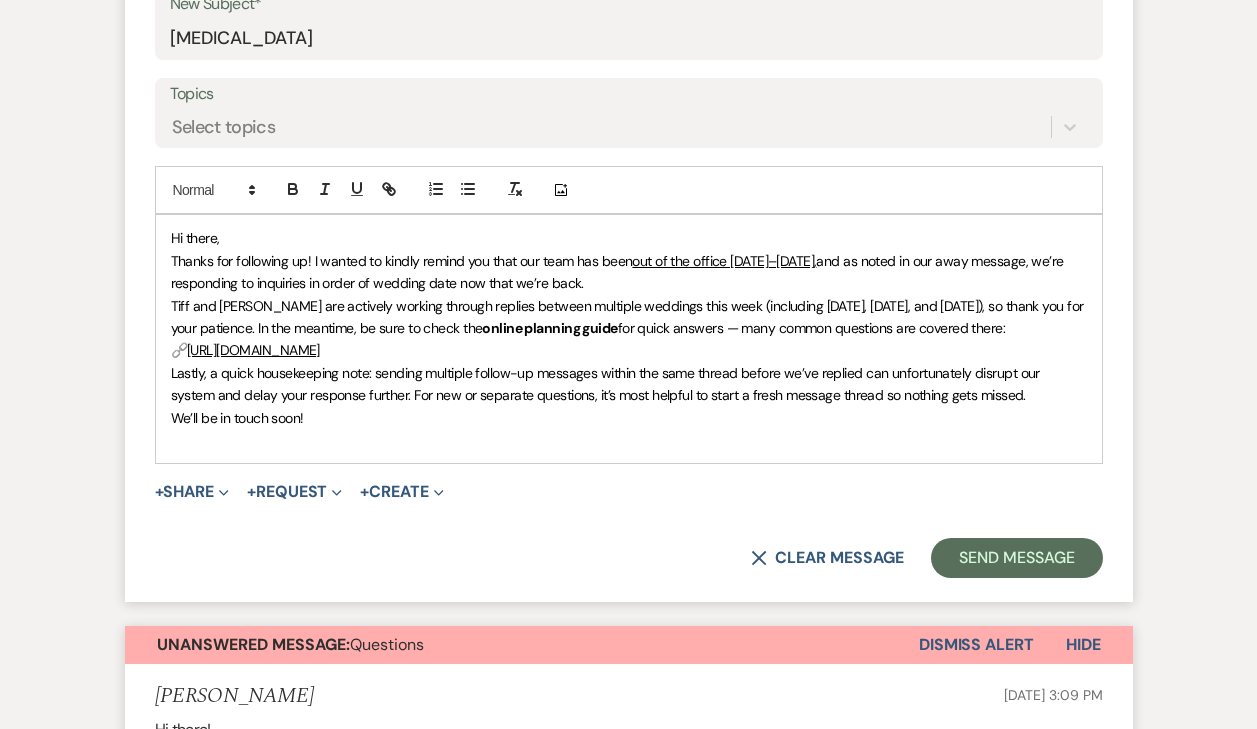 click on "🔗  [URL][DOMAIN_NAME]" at bounding box center (629, 350) 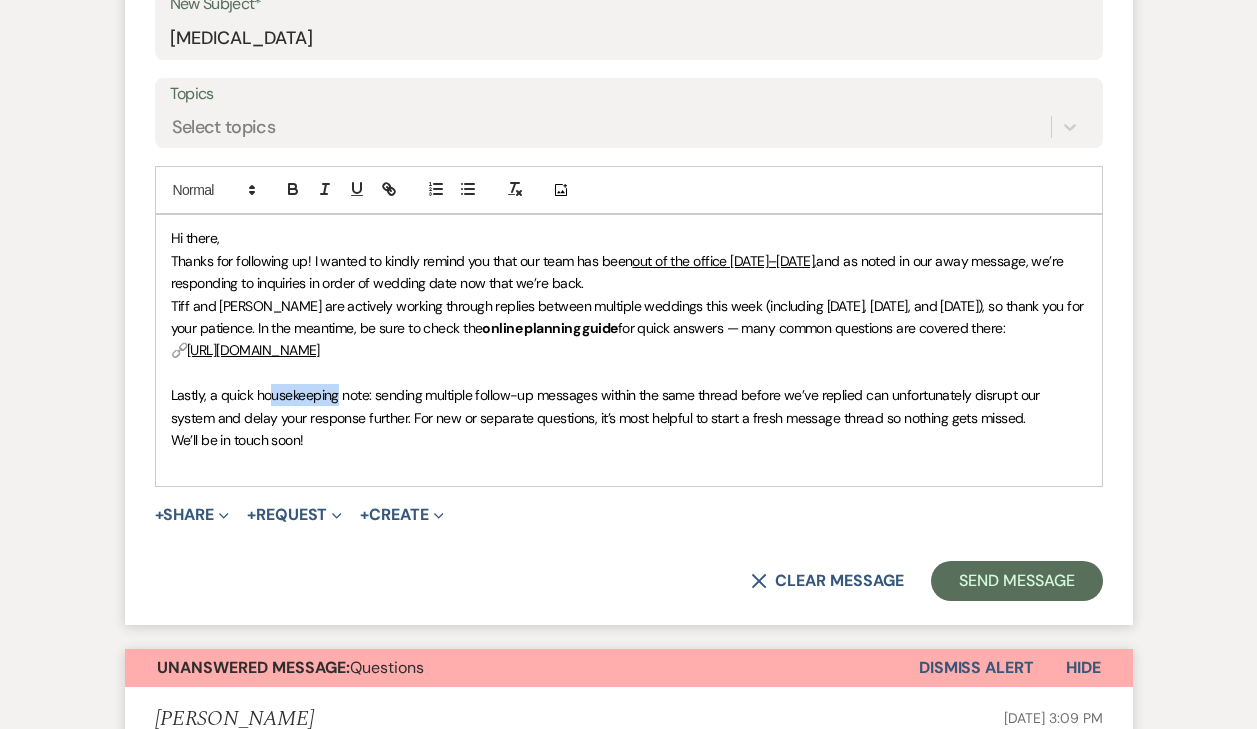 drag, startPoint x: 337, startPoint y: 383, endPoint x: 268, endPoint y: 382, distance: 69.00725 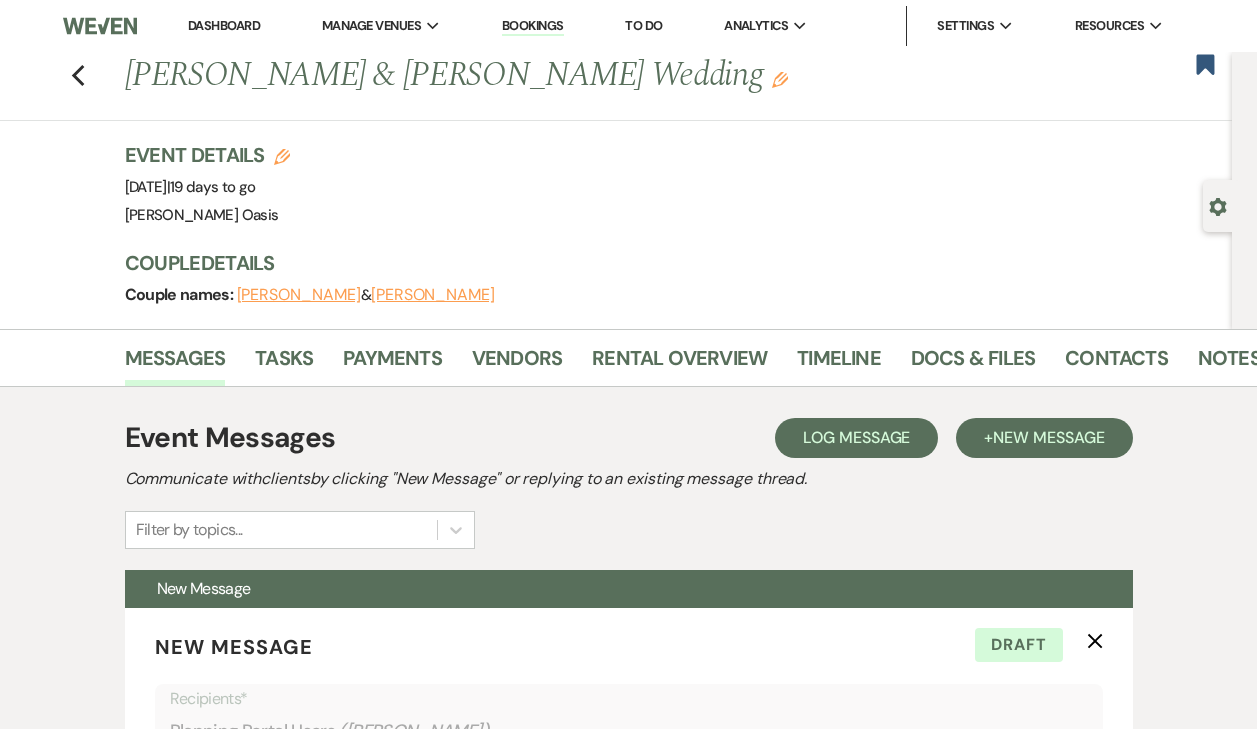 scroll, scrollTop: 0, scrollLeft: 0, axis: both 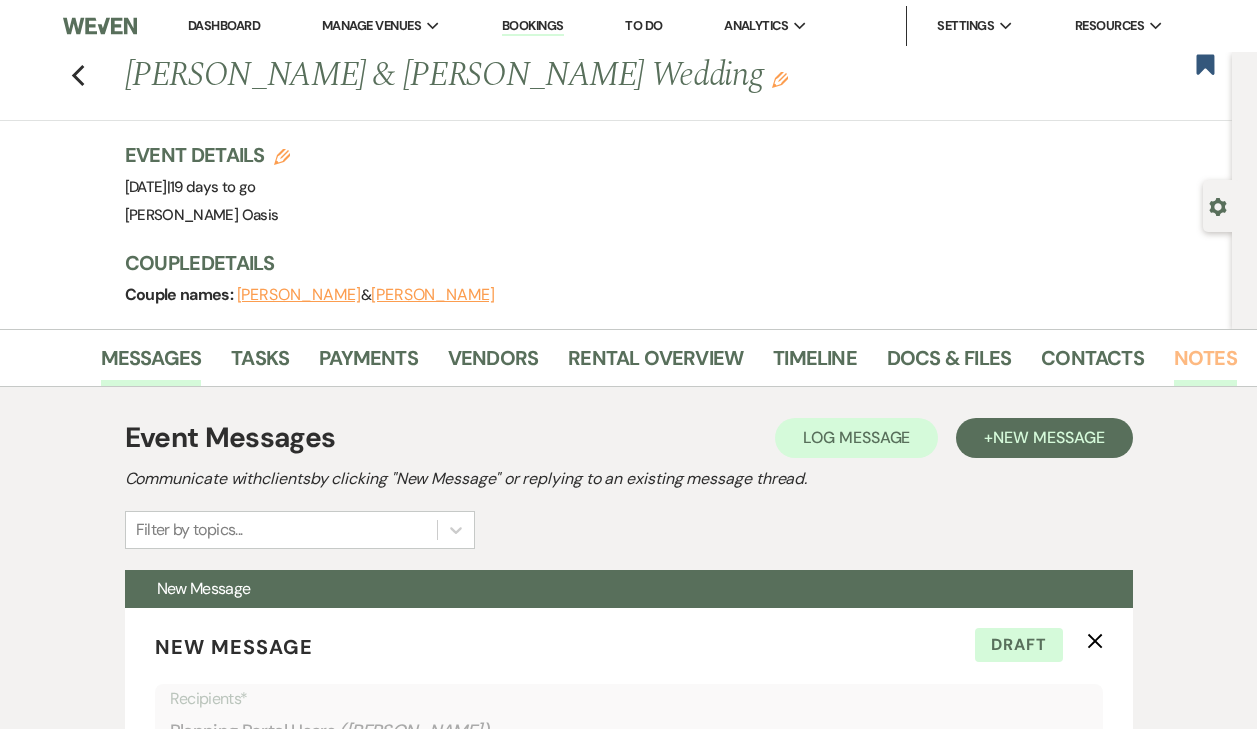 click on "Notes" at bounding box center [1205, 364] 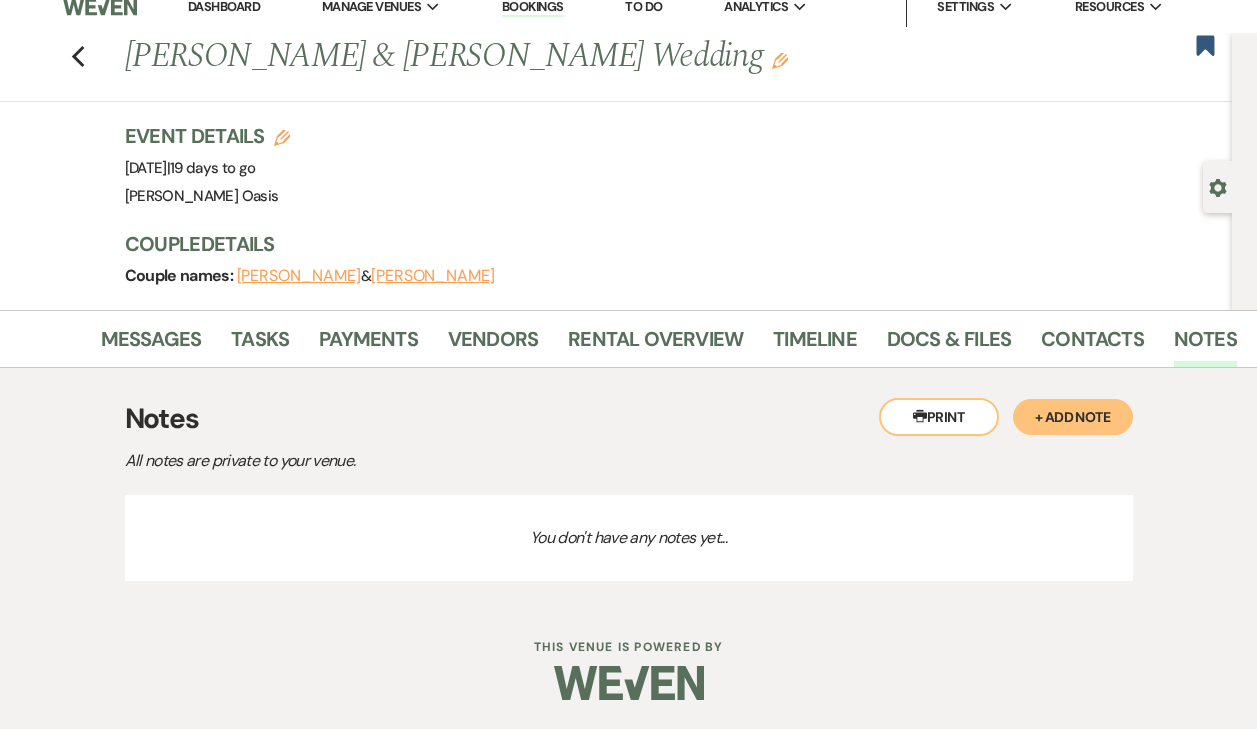 scroll, scrollTop: 17, scrollLeft: 0, axis: vertical 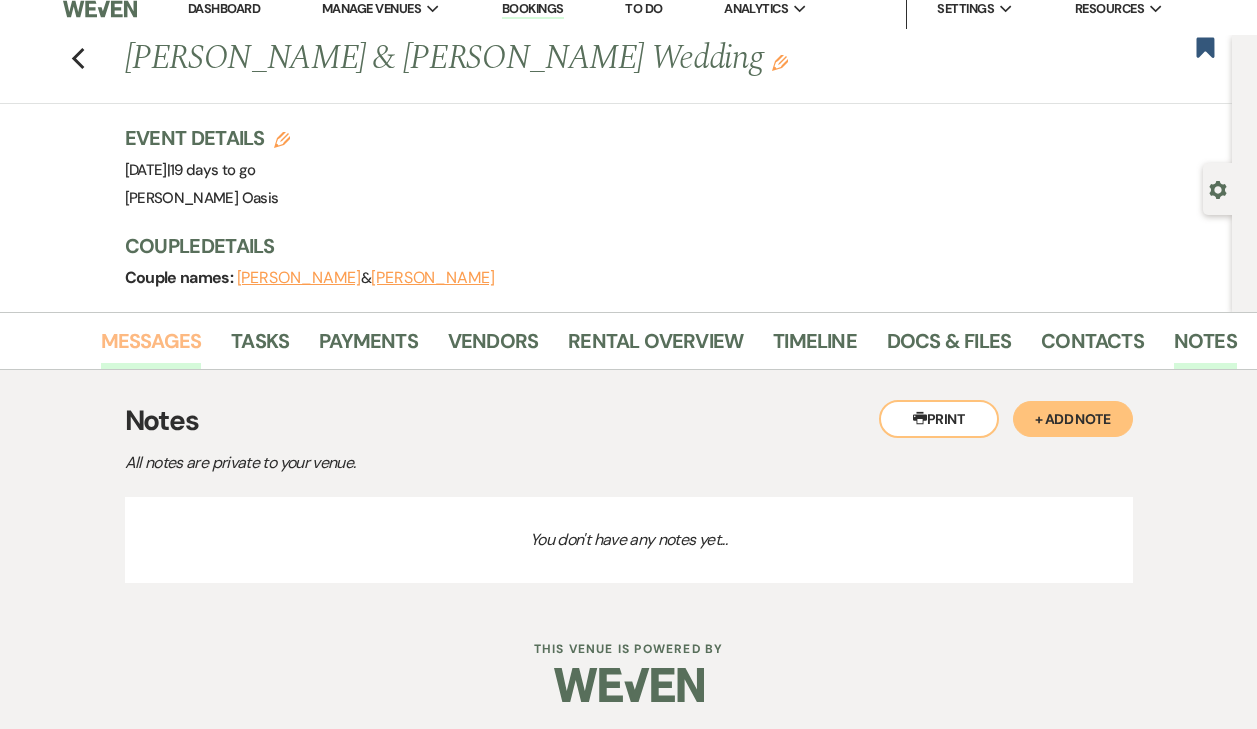 click on "Messages" at bounding box center [151, 347] 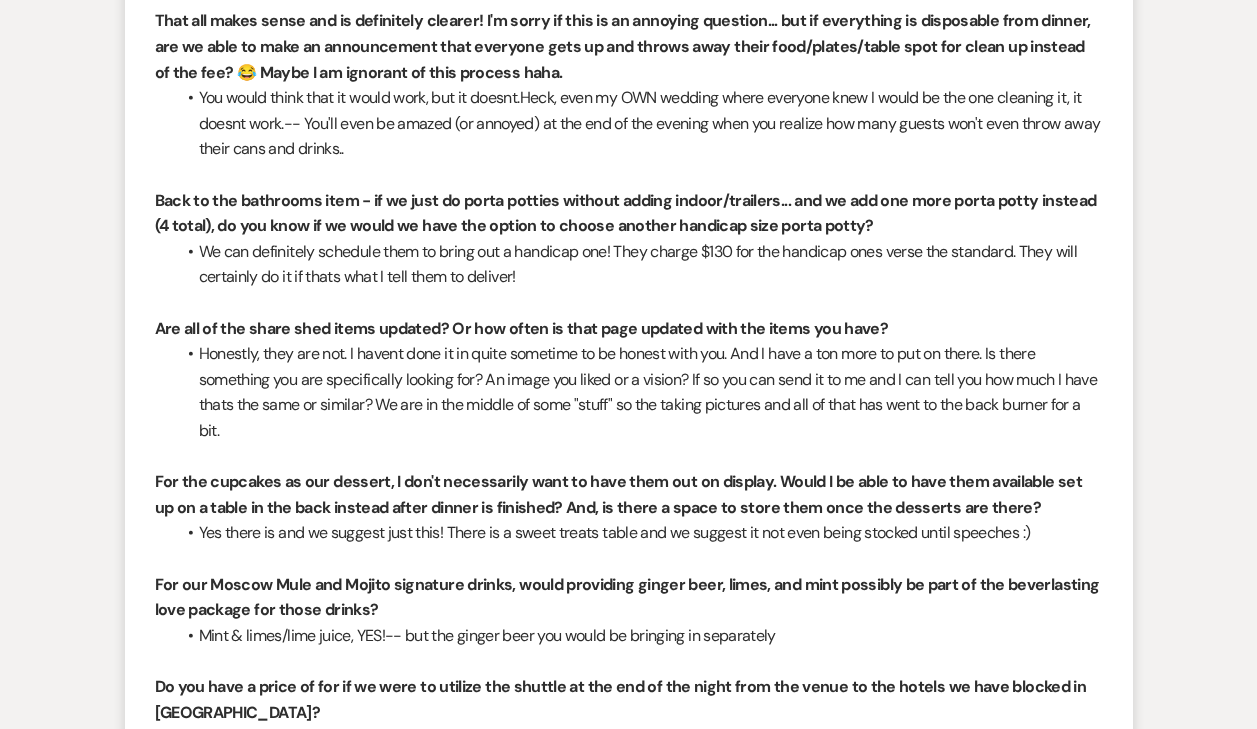 scroll, scrollTop: 5793, scrollLeft: 0, axis: vertical 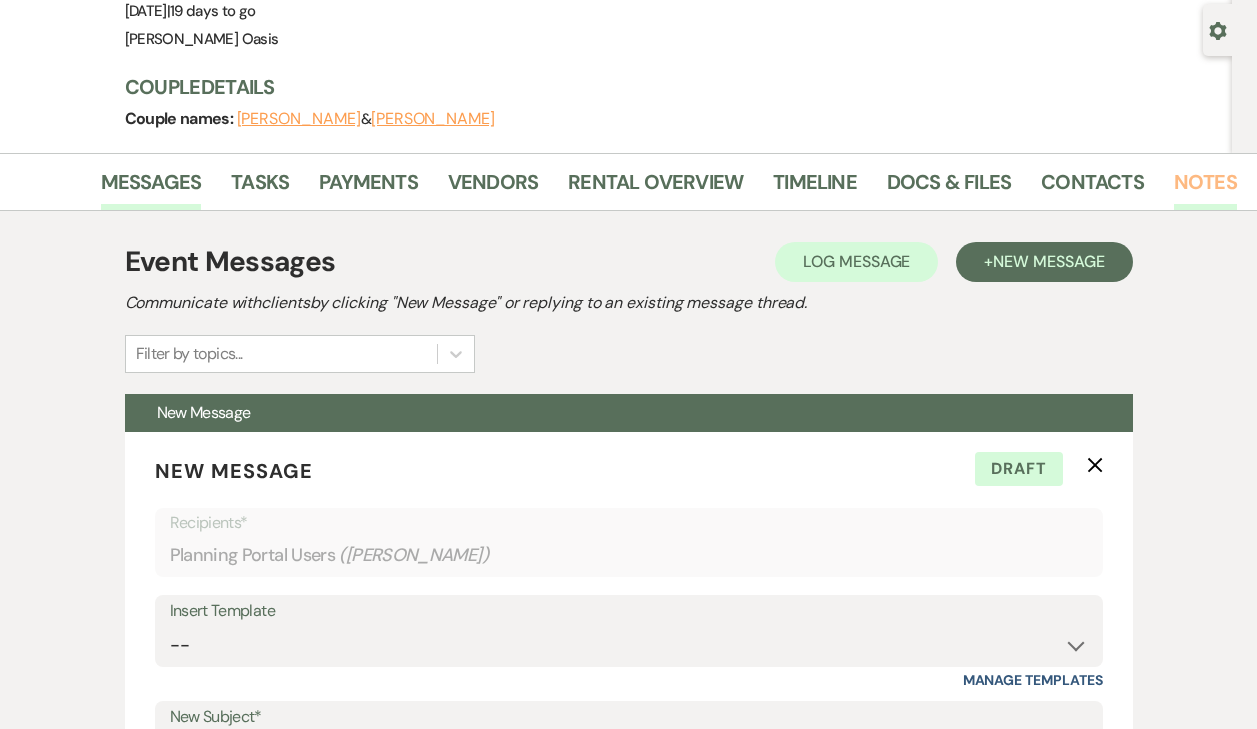 click on "Notes" at bounding box center [1205, 188] 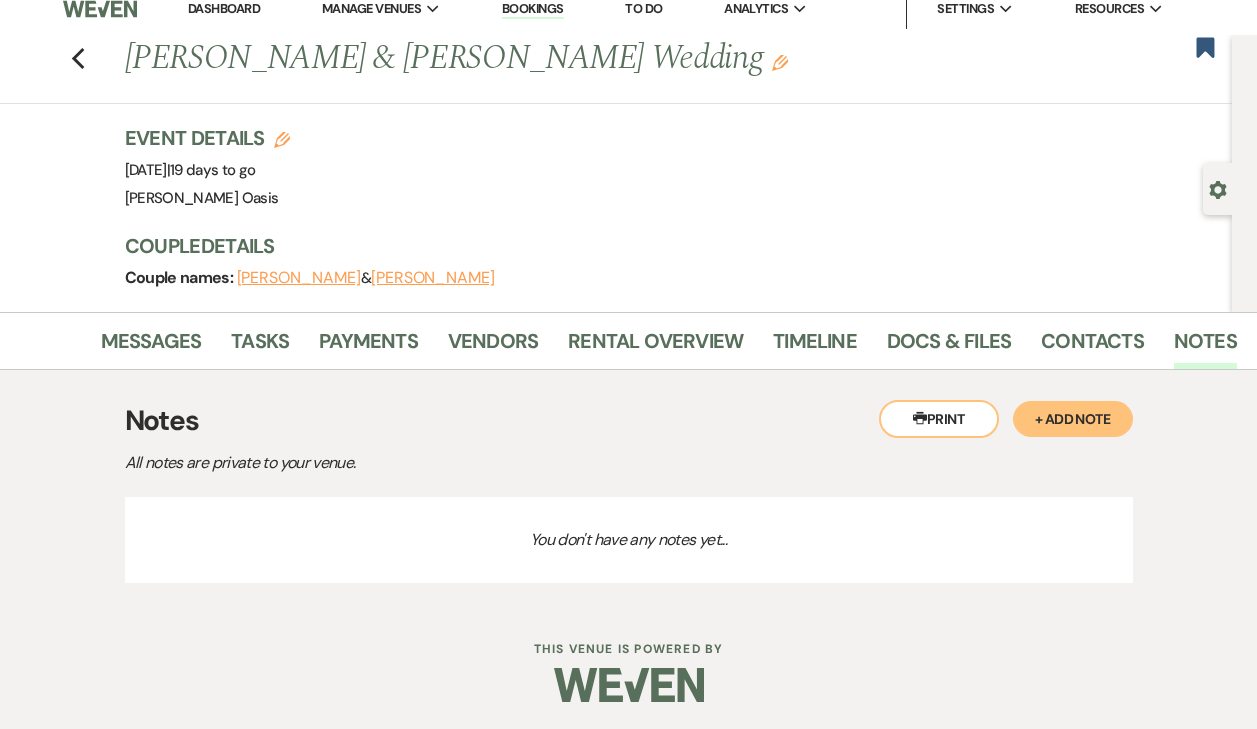 click on "+ Add Note" at bounding box center (1073, 419) 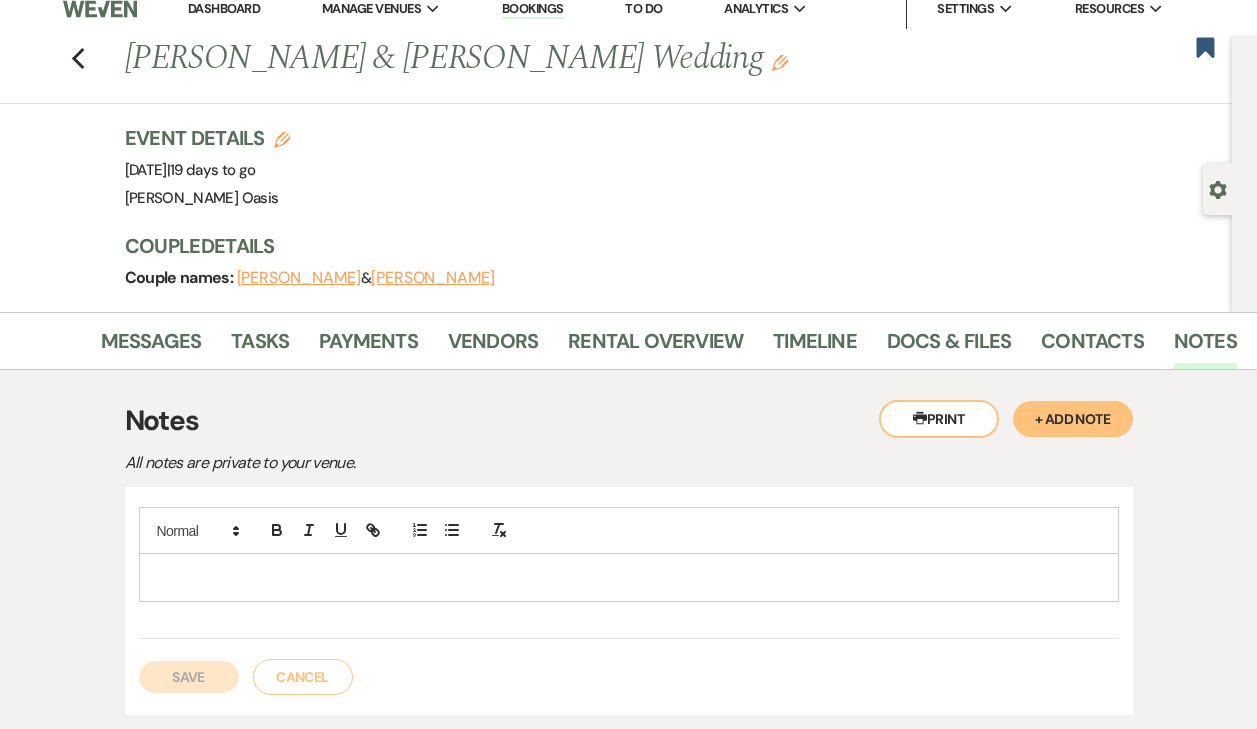drag, startPoint x: 316, startPoint y: 585, endPoint x: 318, endPoint y: 561, distance: 24.083189 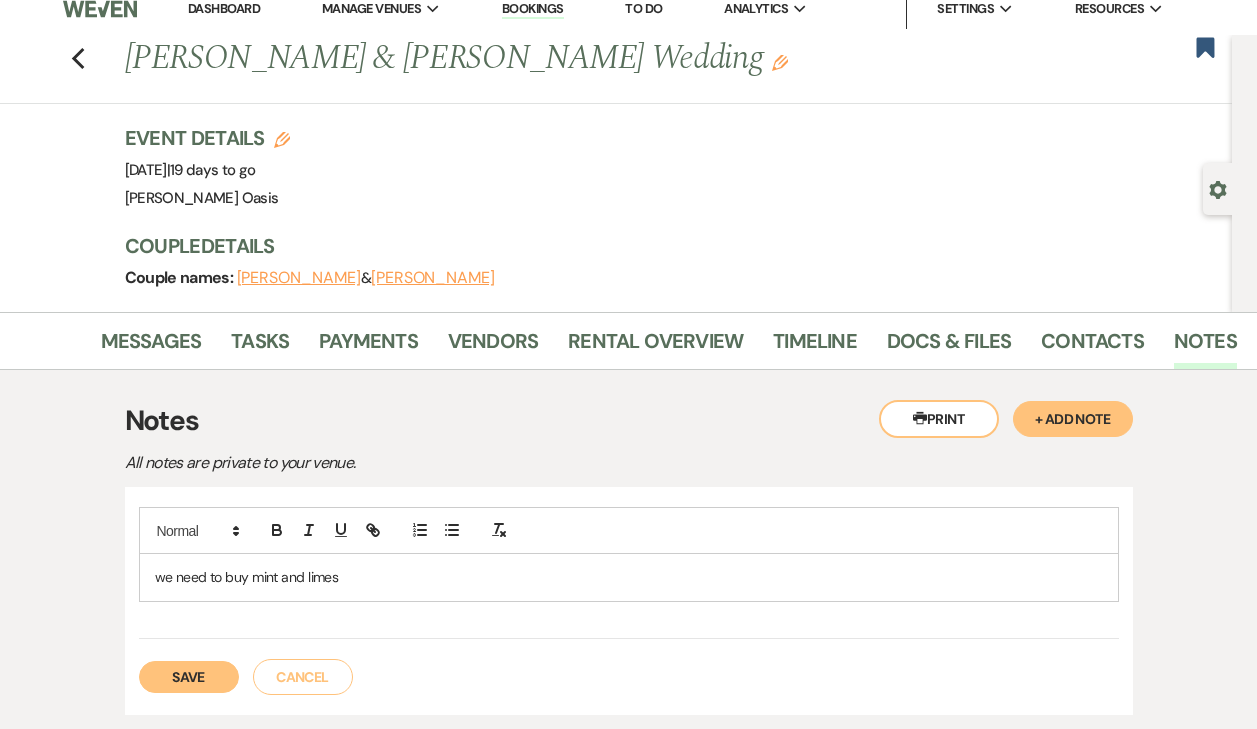 click on "Save" at bounding box center (189, 677) 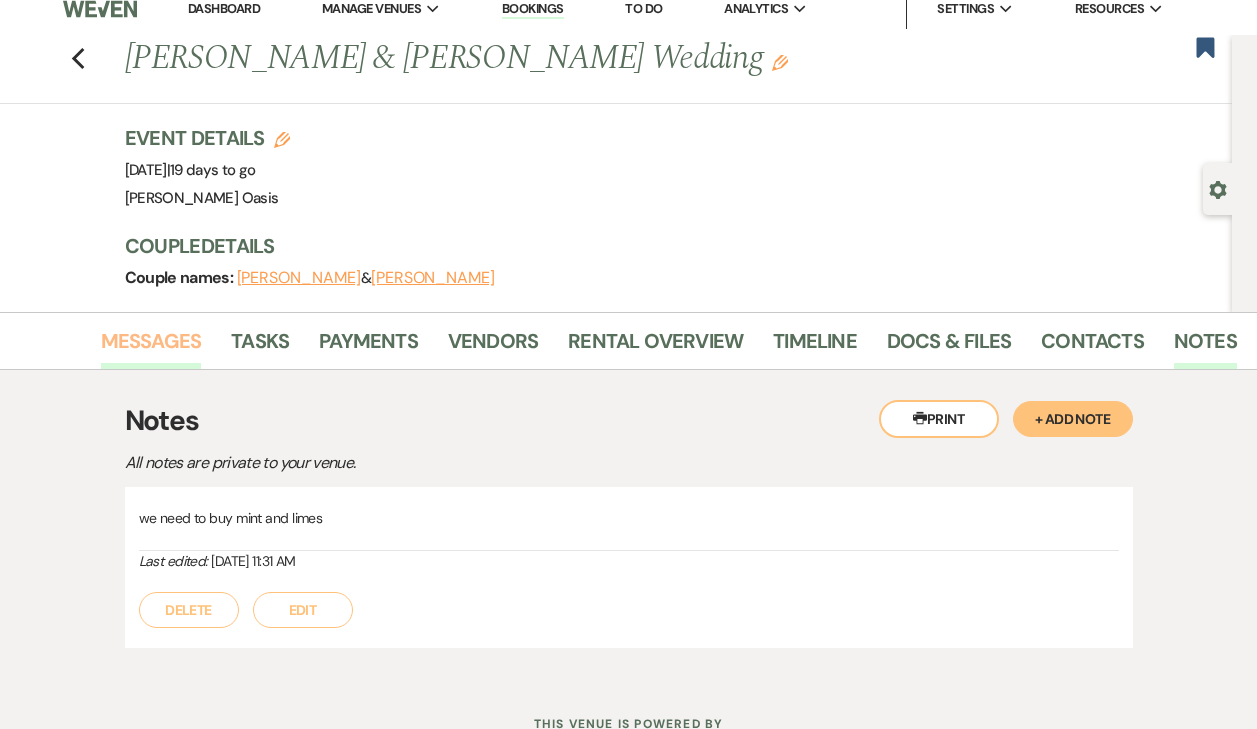 click on "Messages" at bounding box center (151, 347) 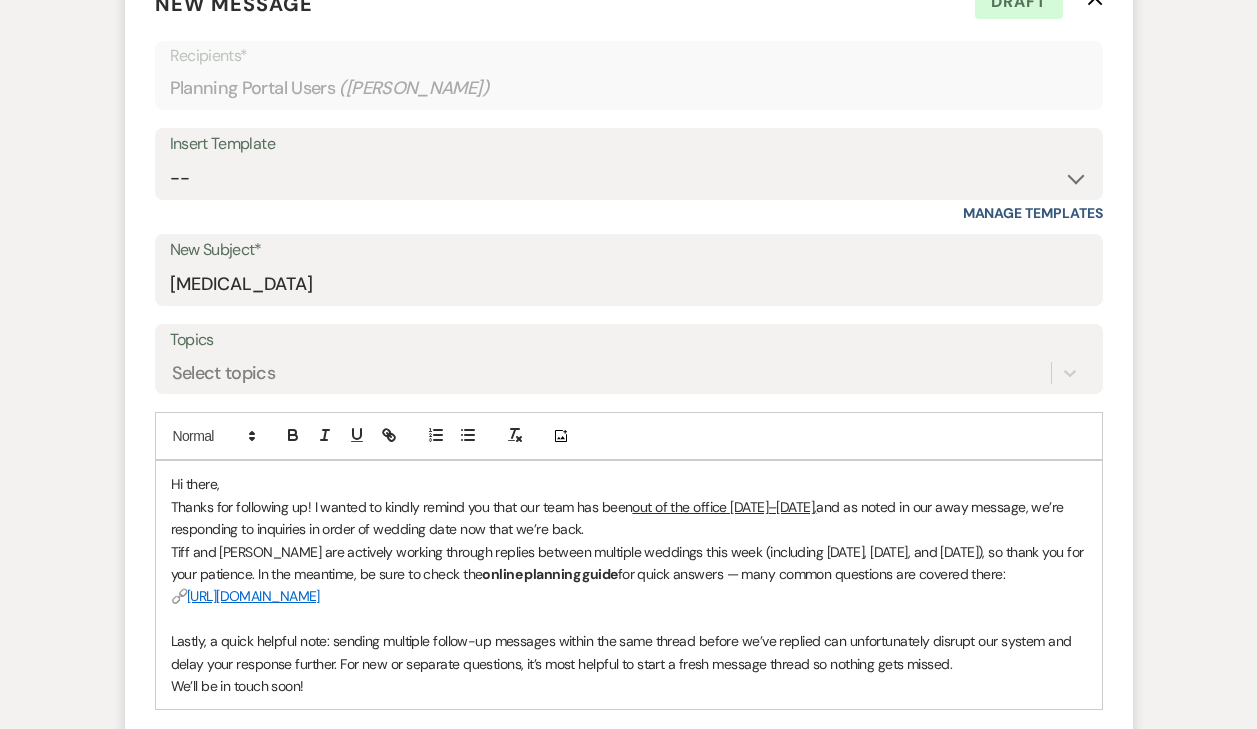 scroll, scrollTop: 643, scrollLeft: 0, axis: vertical 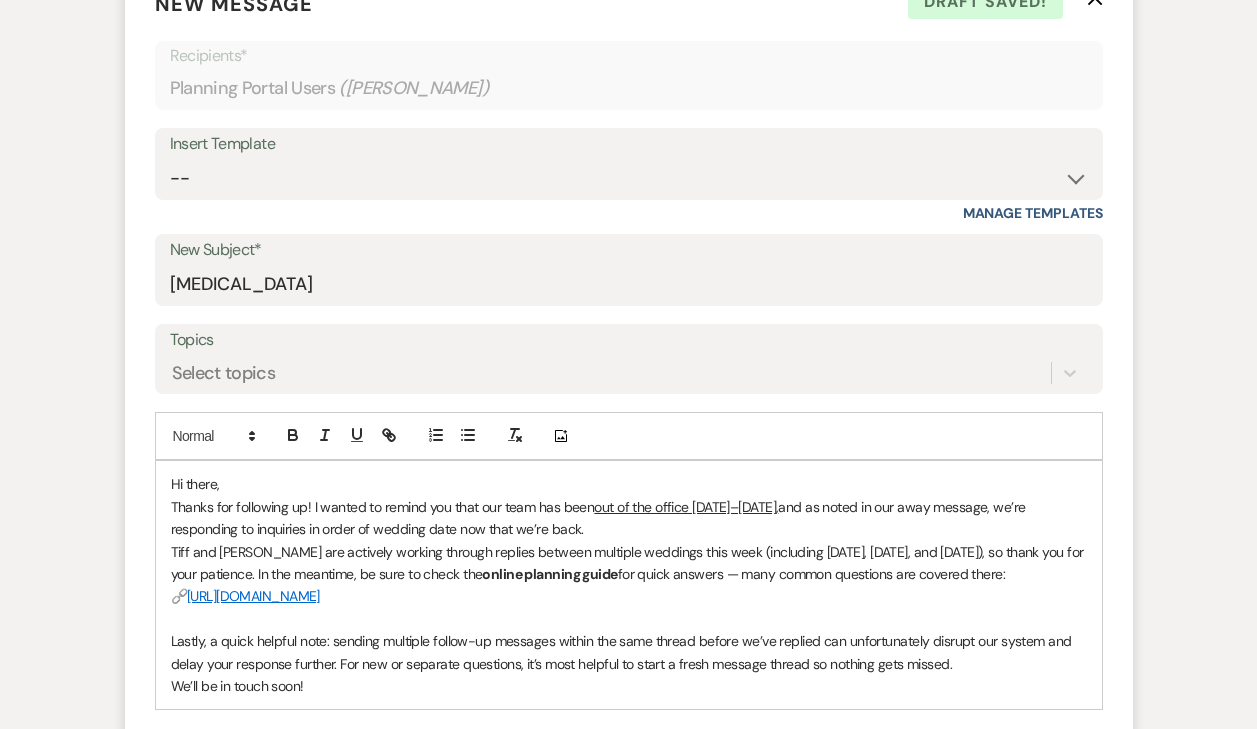 click on "Thanks for following up! I wanted to remind you that our team has been  out of the office [DATE]–[DATE],  and as noted in our away message, we’re responding to inquiries in order of wedding date now that we’re back." at bounding box center (629, 518) 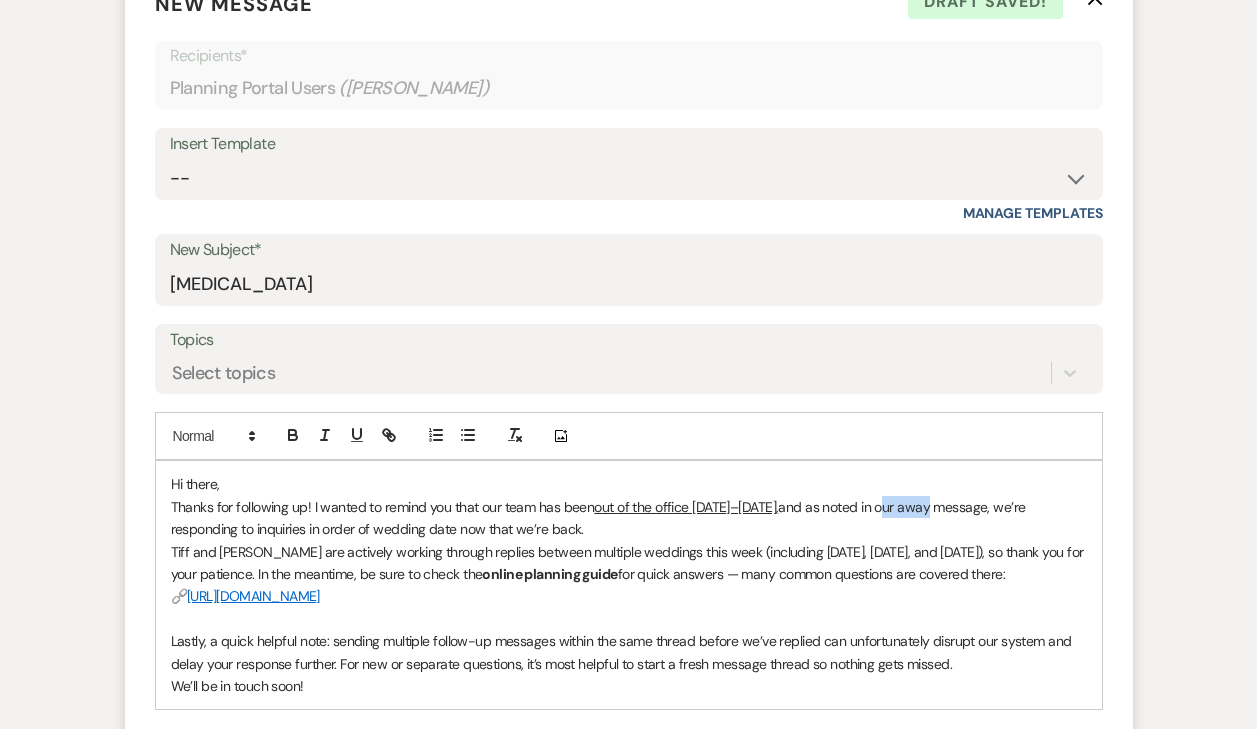 drag, startPoint x: 901, startPoint y: 503, endPoint x: 854, endPoint y: 502, distance: 47.010635 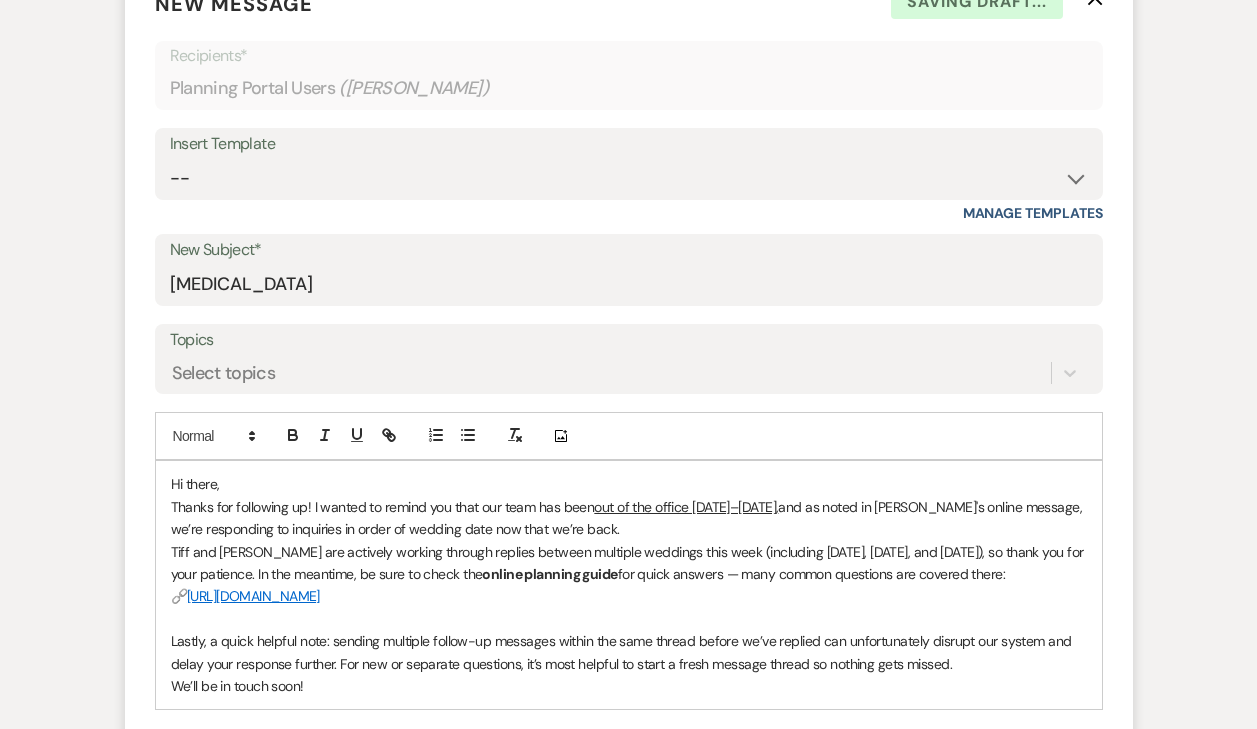 click on "Thanks for following up! I wanted to remind you that our team has been  out of the office [DATE]–[DATE],  and as noted in [PERSON_NAME]'s online message, we’re responding to inquiries in order of wedding date now that we’re back." at bounding box center [629, 518] 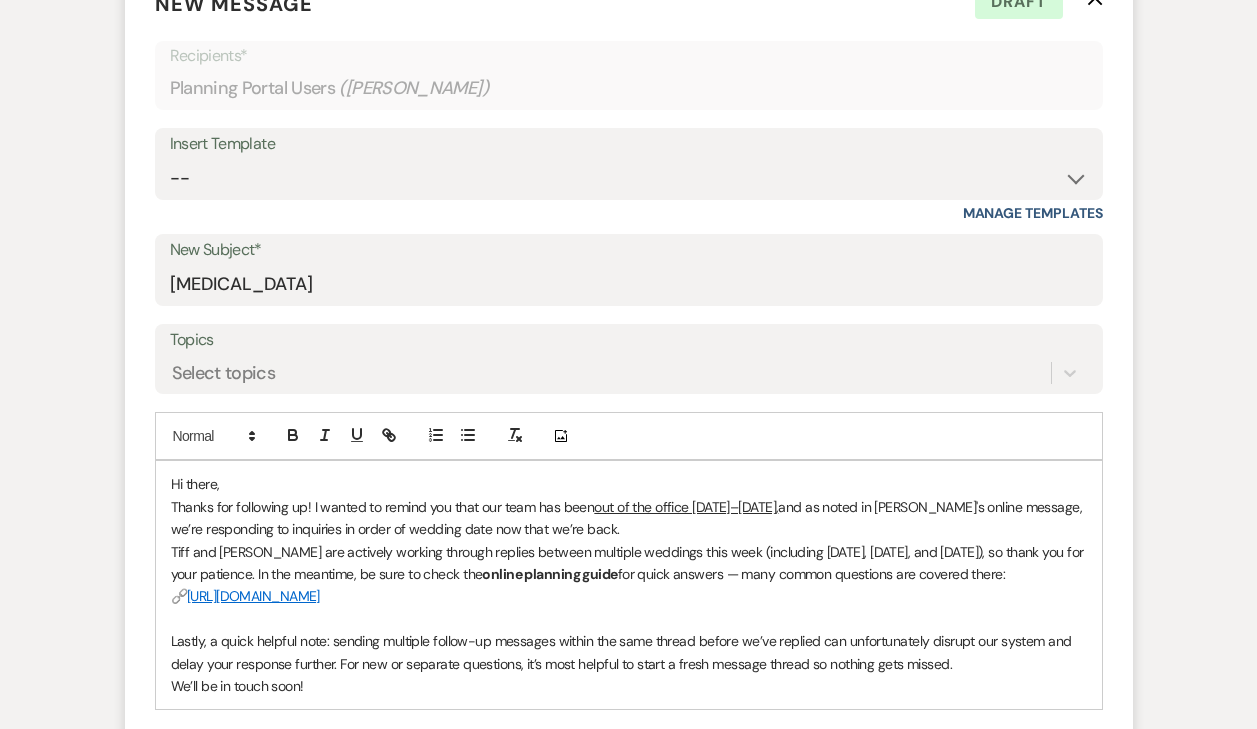 click on "Tiff and [PERSON_NAME] are actively working through replies between multiple weddings this week (including [DATE], [DATE], and [DATE]), so thank you for your patience. In the meantime, be sure to check the  online planning guide  for quick answers — many common questions are covered there:" at bounding box center (629, 563) 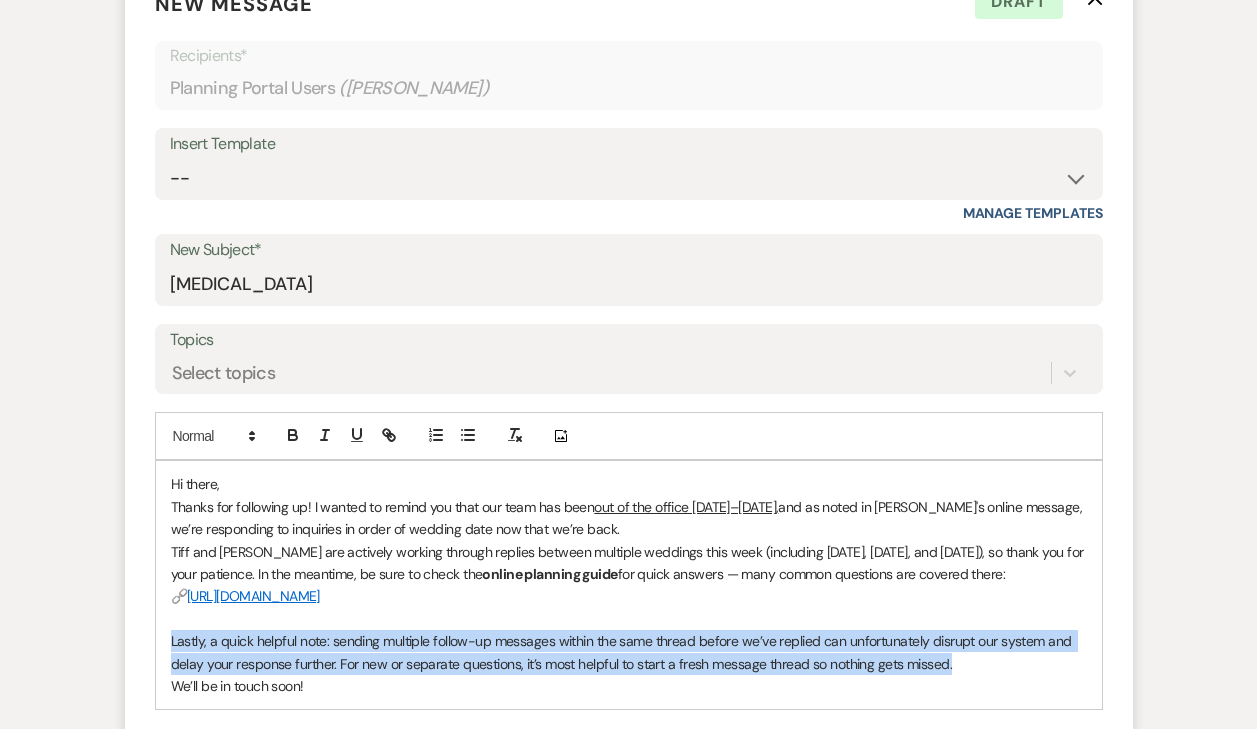 drag, startPoint x: 967, startPoint y: 654, endPoint x: 138, endPoint y: 622, distance: 829.6174 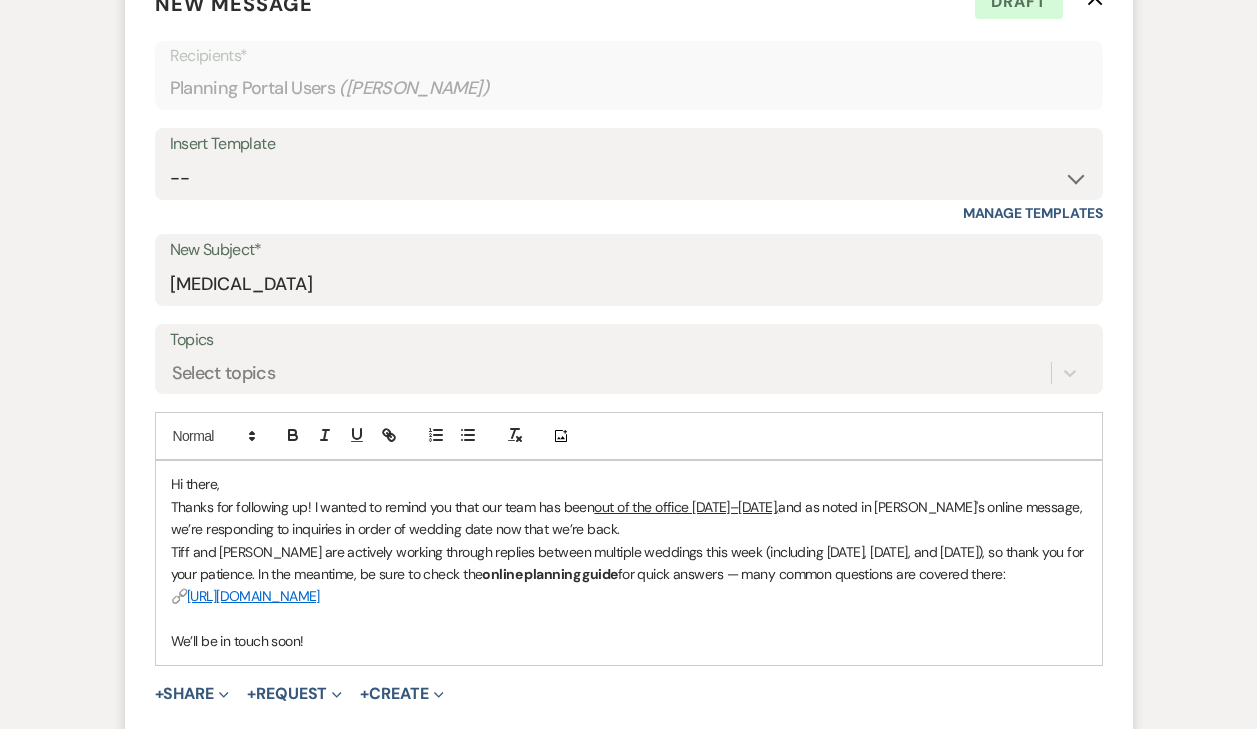 click on "We’ll be in touch soon!" at bounding box center [629, 641] 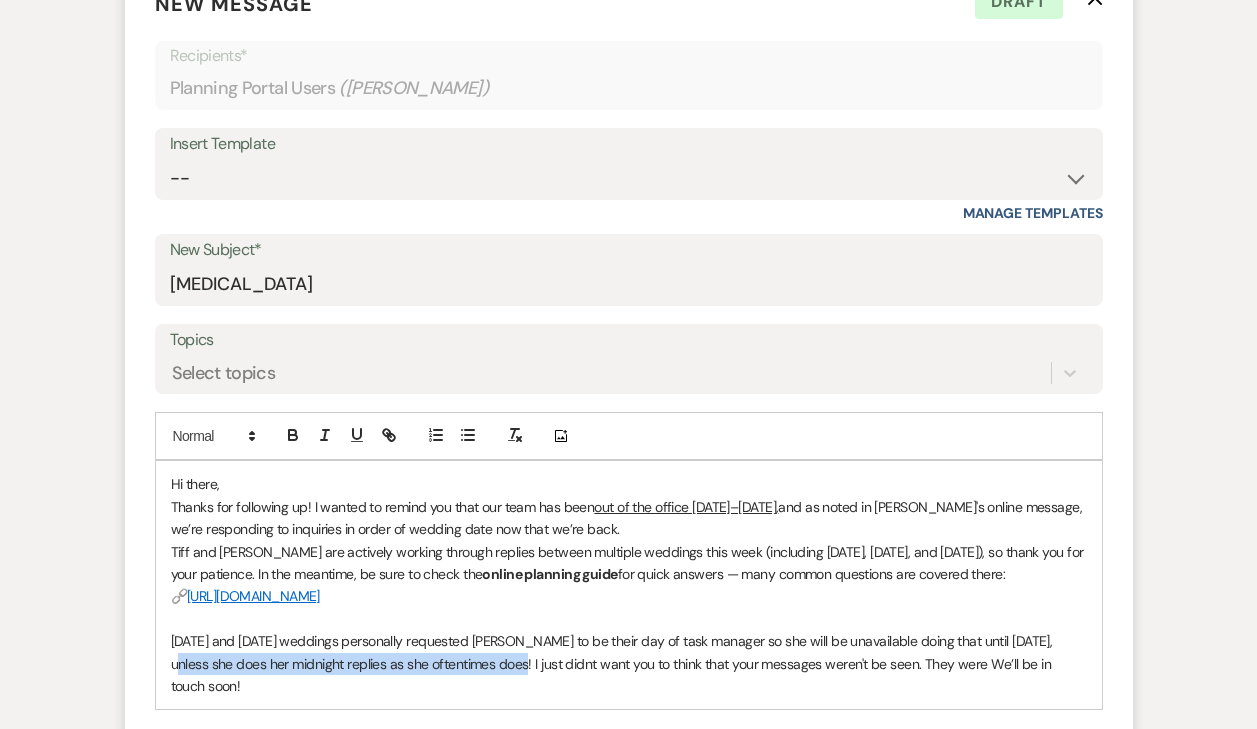 drag, startPoint x: 1041, startPoint y: 636, endPoint x: 488, endPoint y: 663, distance: 553.65875 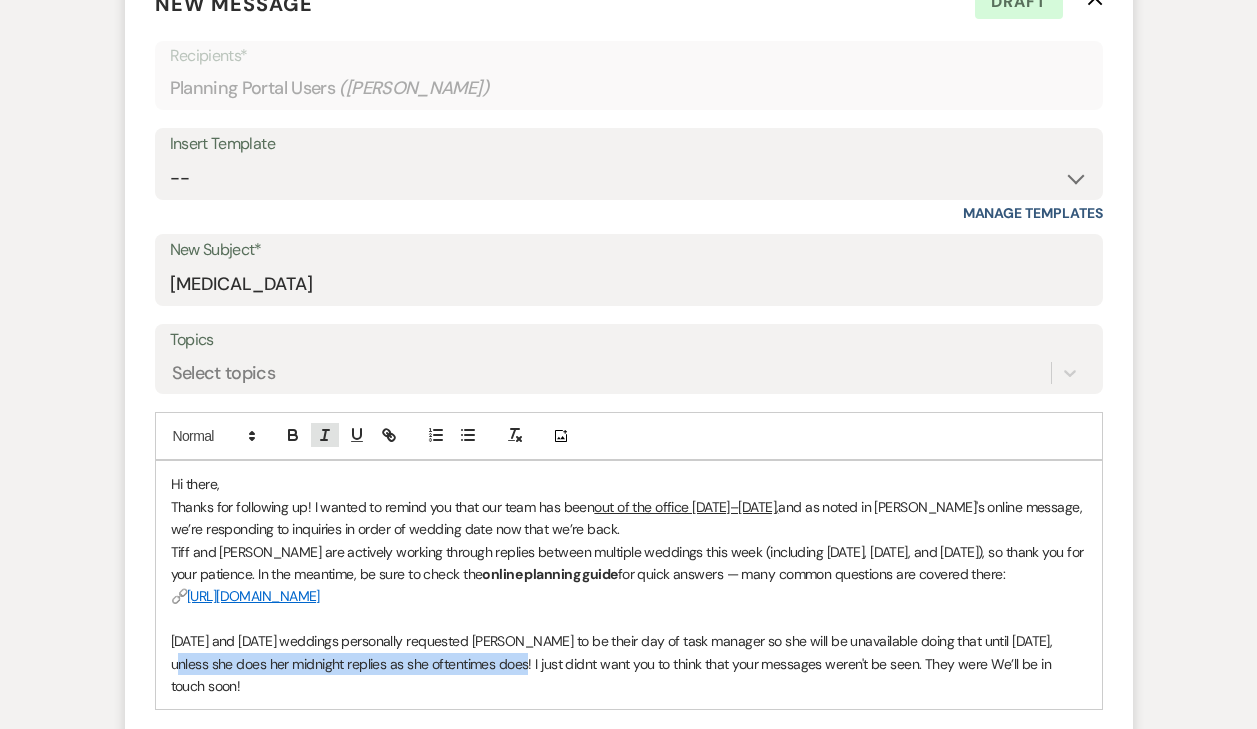 click 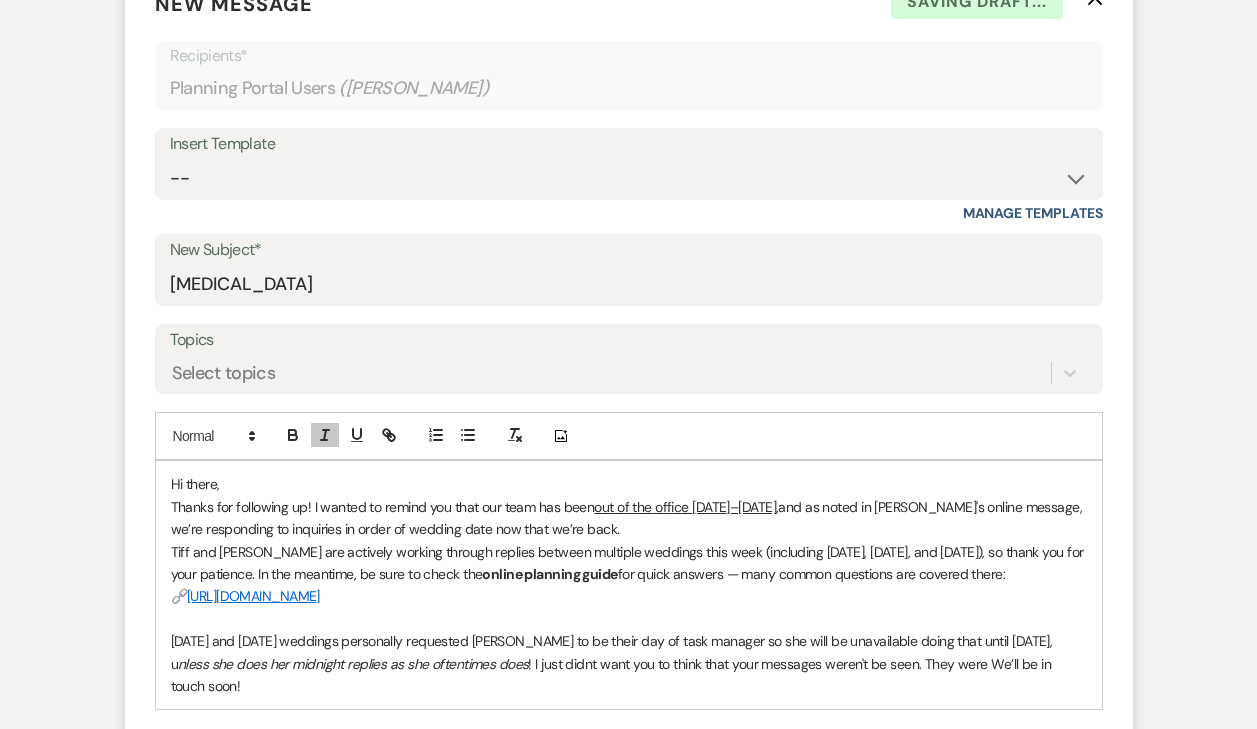 click on "nless she does her midnight replies as she oftentimes does" at bounding box center [353, 664] 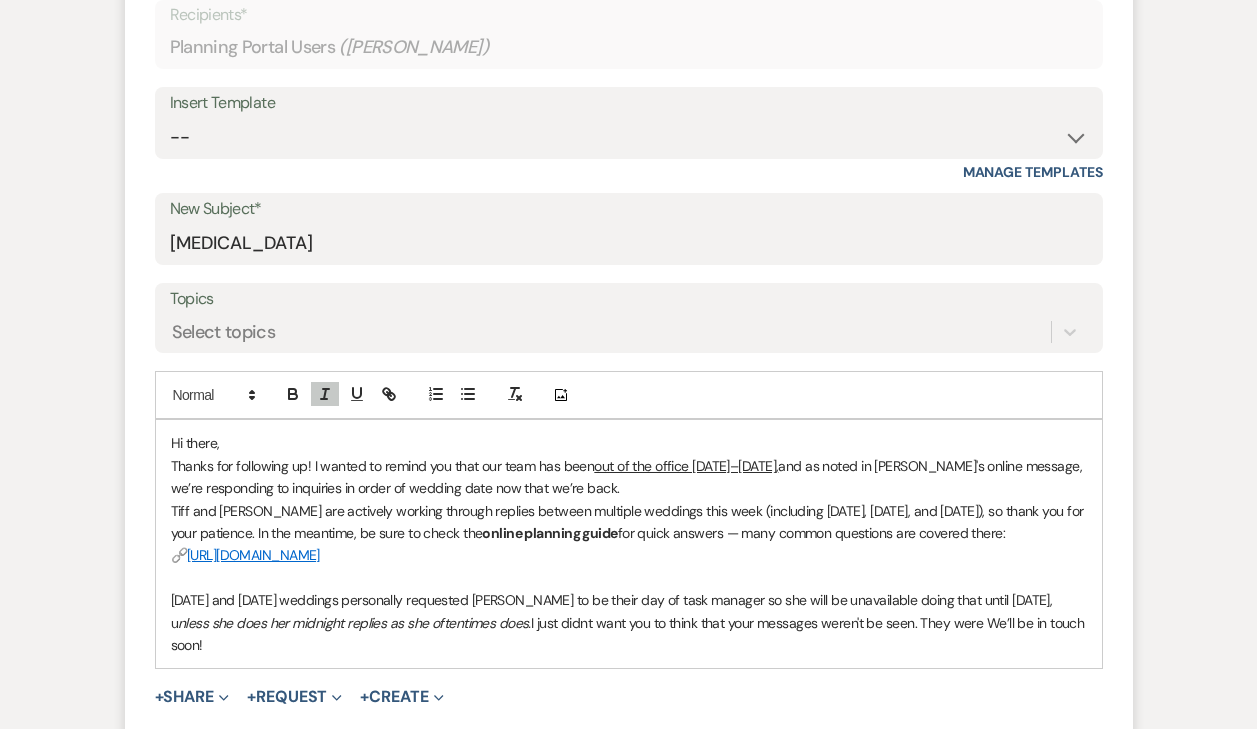 scroll, scrollTop: 683, scrollLeft: 0, axis: vertical 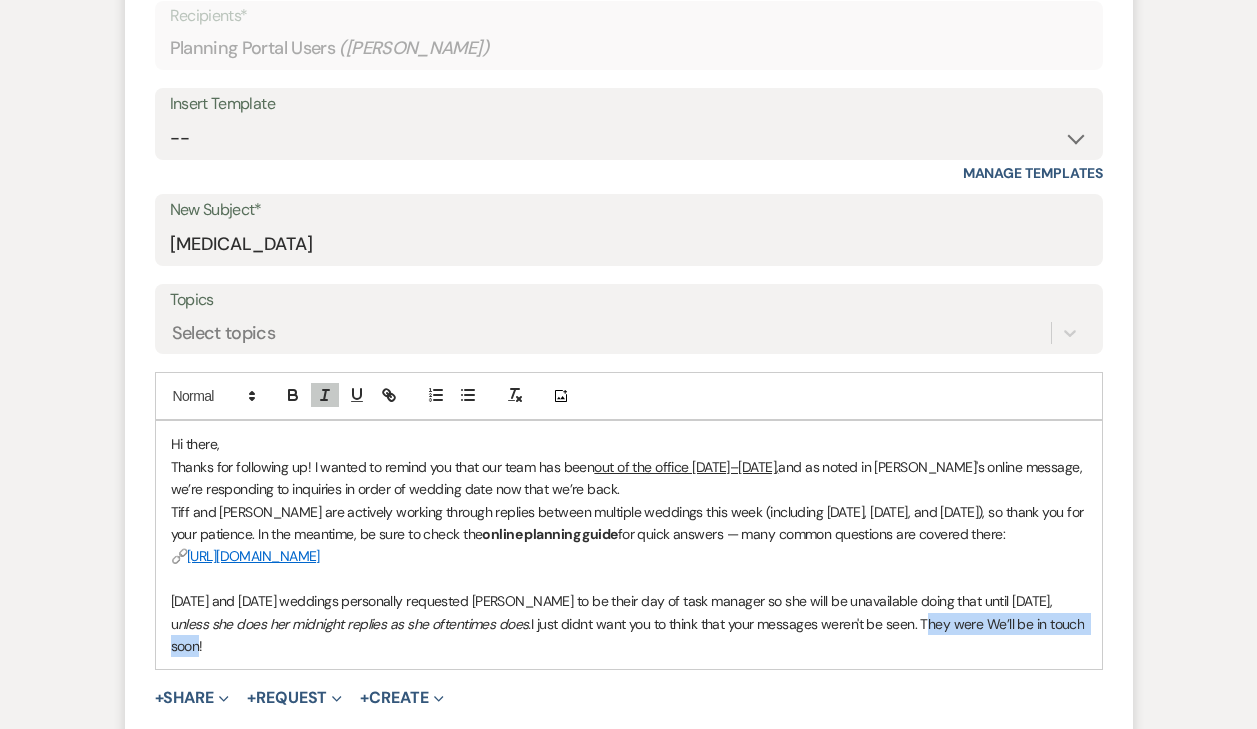 drag, startPoint x: 883, startPoint y: 615, endPoint x: 1075, endPoint y: 618, distance: 192.02344 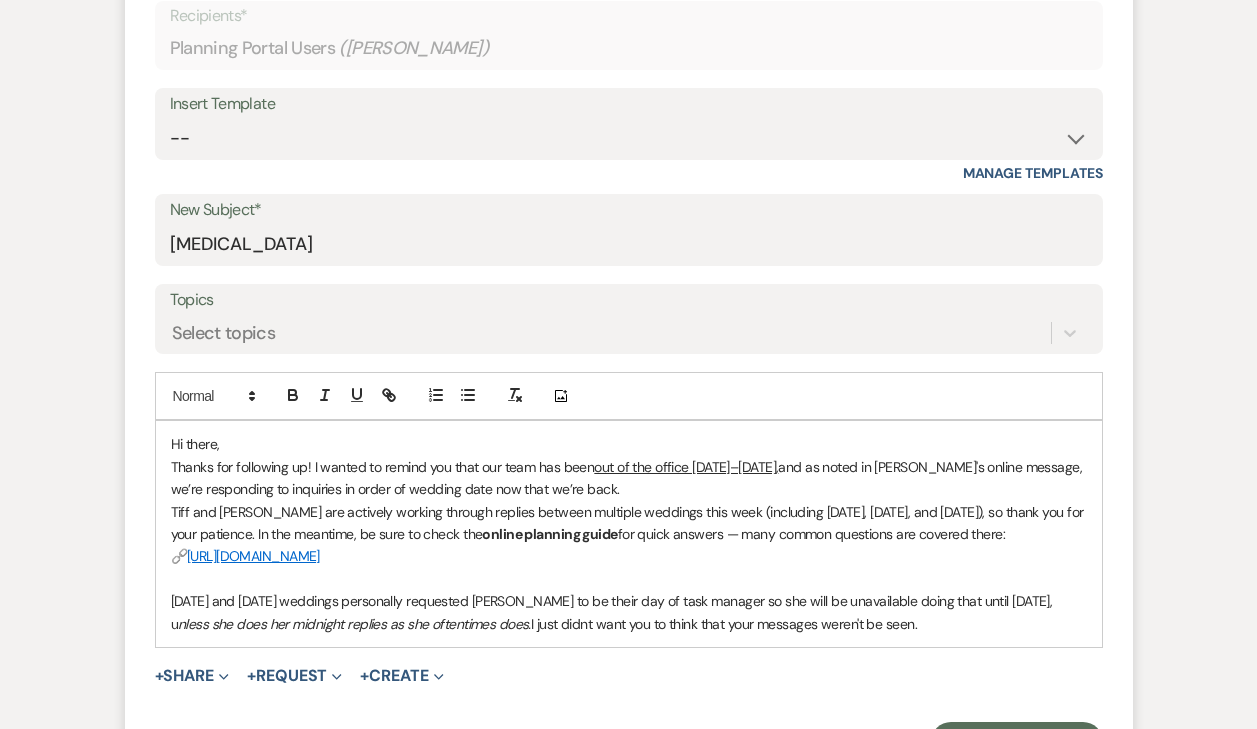 drag, startPoint x: 551, startPoint y: 613, endPoint x: 597, endPoint y: 663, distance: 67.941154 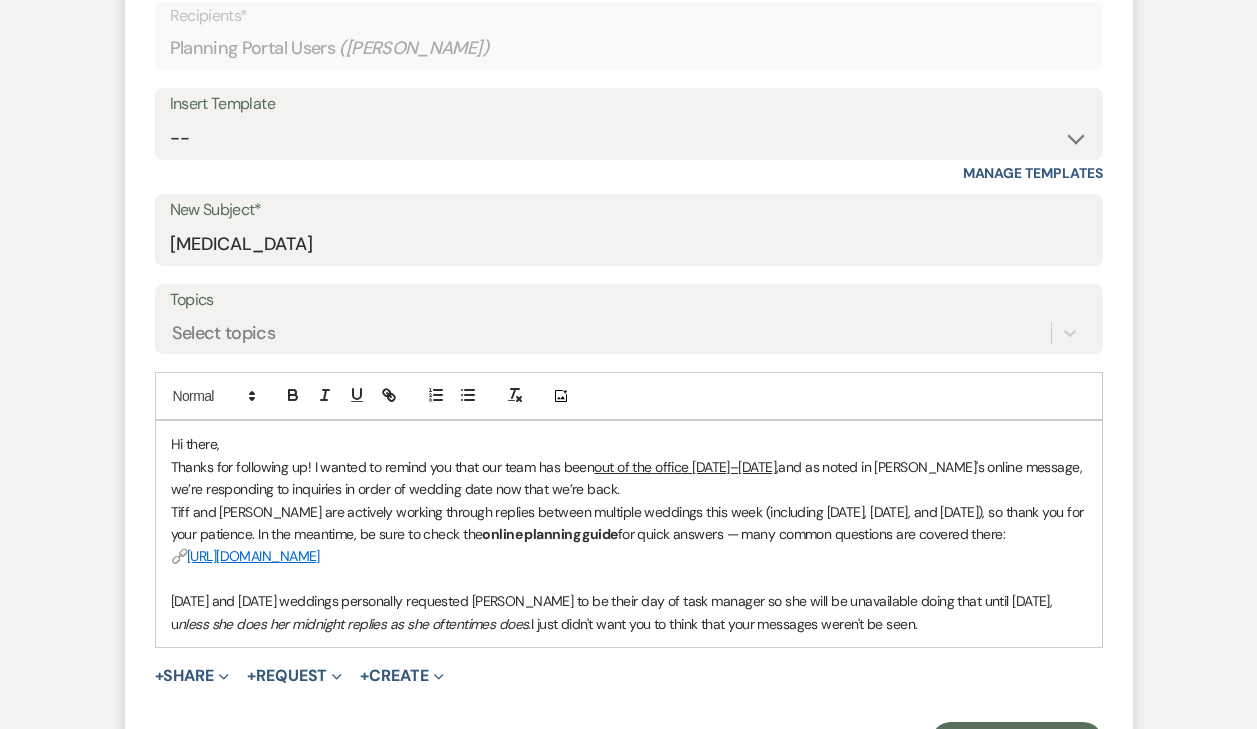 click on "Hi there, Thanks for following up! I wanted to remind you that our team has been  out of the office [DATE]–[DATE],  and as noted in [PERSON_NAME]'s online message, we’re responding to inquiries in order of wedding date now that we’re back. [PERSON_NAME] and [PERSON_NAME] are actively working through replies between multiple weddings this week (including [DATE], [DATE], and [DATE]), so thank you for your patience. In the meantime, be sure to check the  online planning guide  for quick answers — many common questions are covered there: 🔗  [URL][DOMAIN_NAME] [DATE] and [DATE] weddings personally requested [PERSON_NAME] to be their day of task manager so she will be unavailable doing that until [DATE], u nless she does her midnight replies as she oftentimes does.  I just didn't want you to think that your messages weren't be seen." at bounding box center (629, 534) 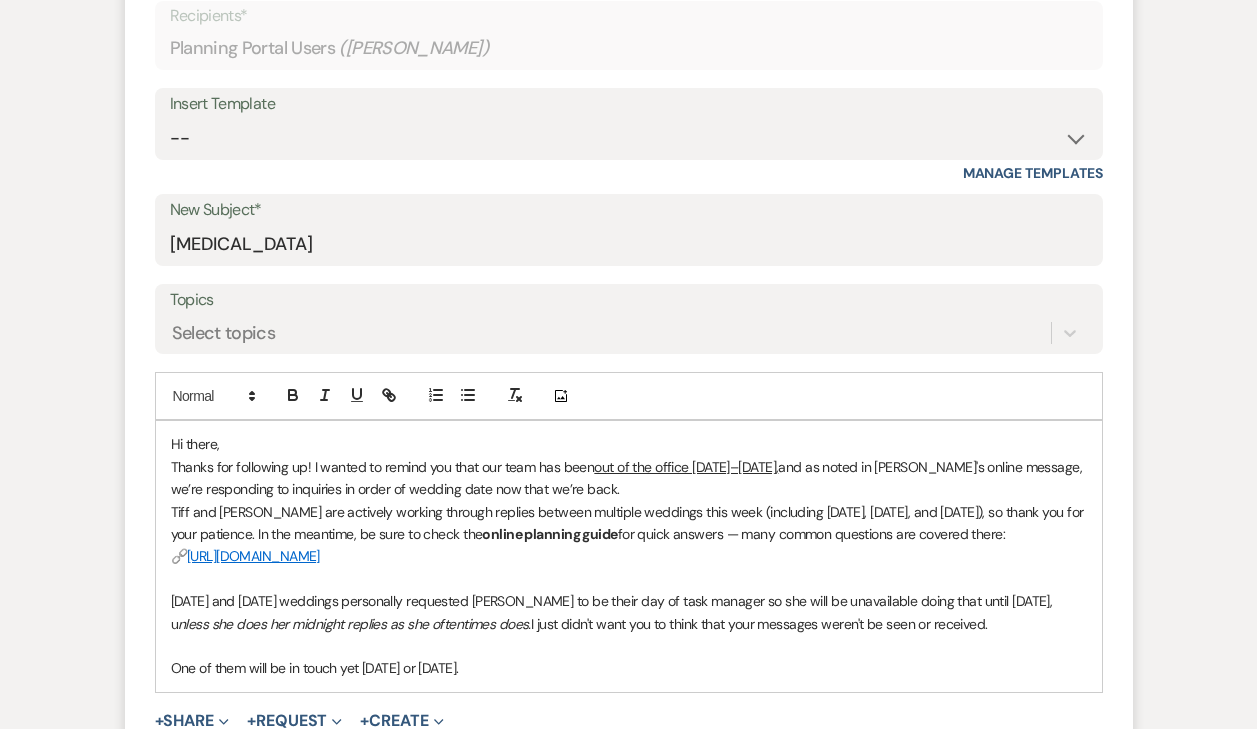 scroll, scrollTop: 730, scrollLeft: 0, axis: vertical 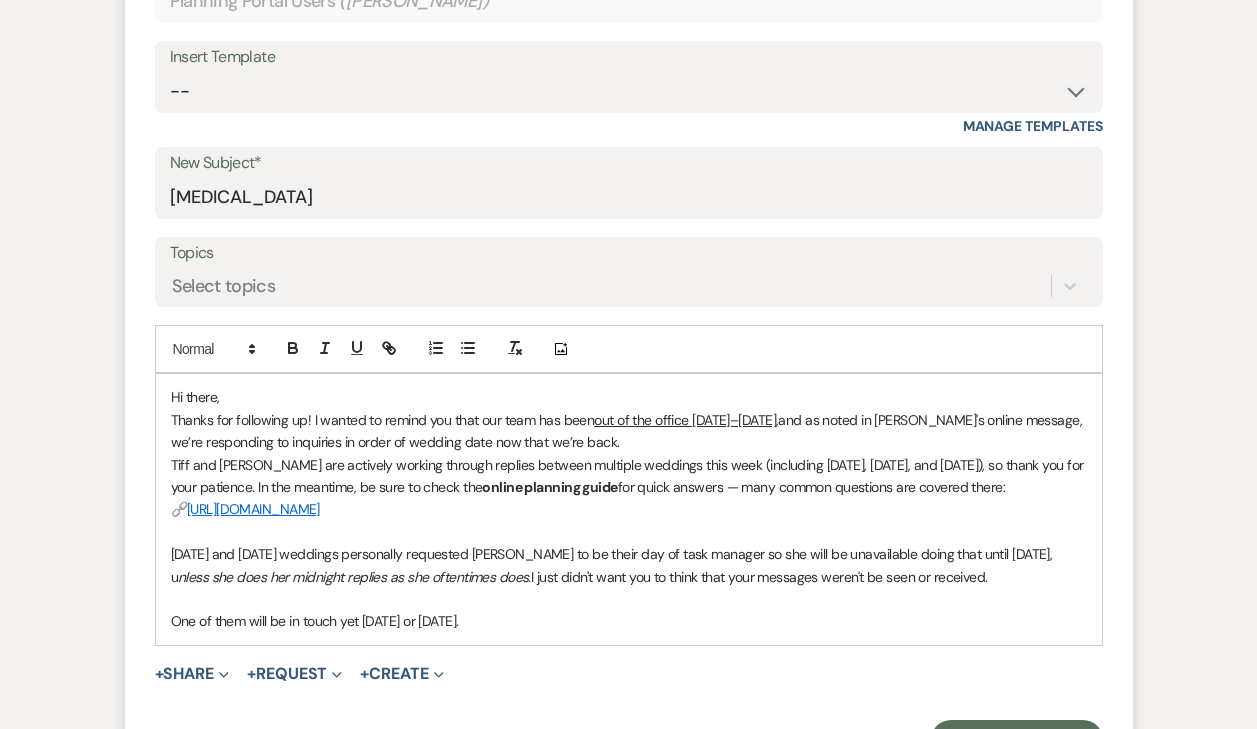 click on "One of them will be in touch yet [DATE] or [DATE]." at bounding box center [629, 621] 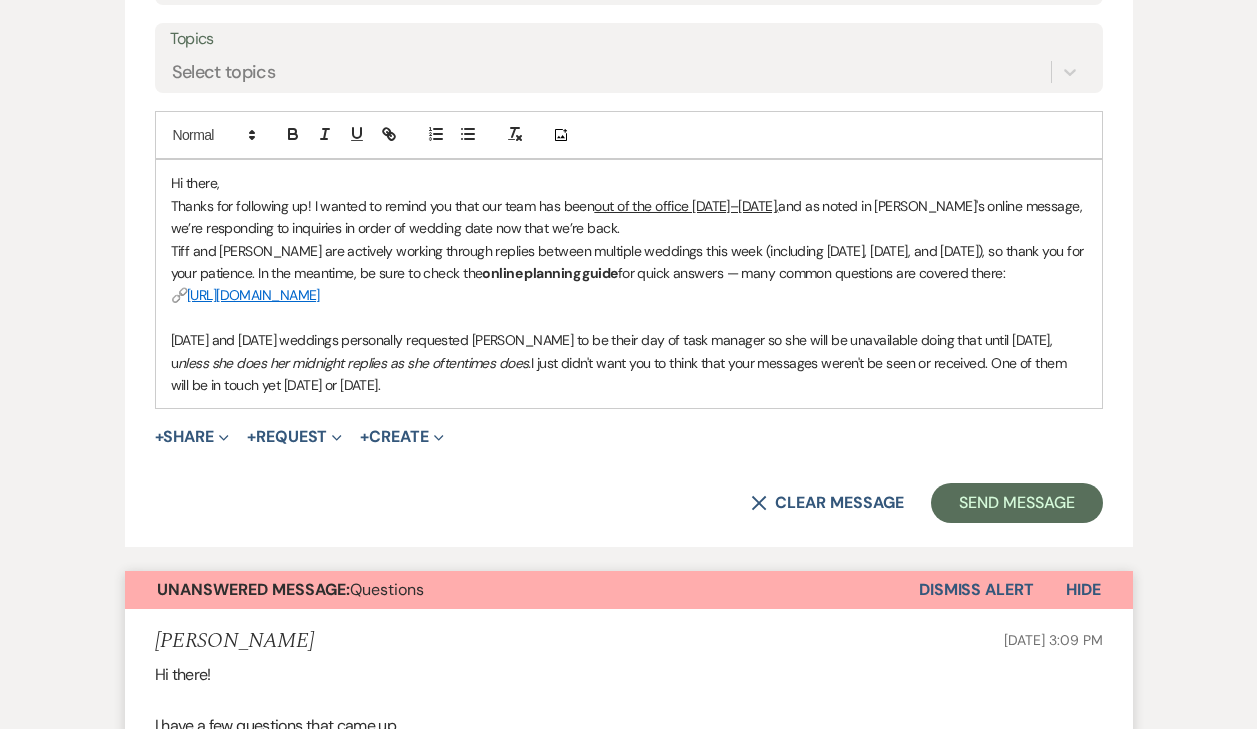 scroll, scrollTop: 941, scrollLeft: 0, axis: vertical 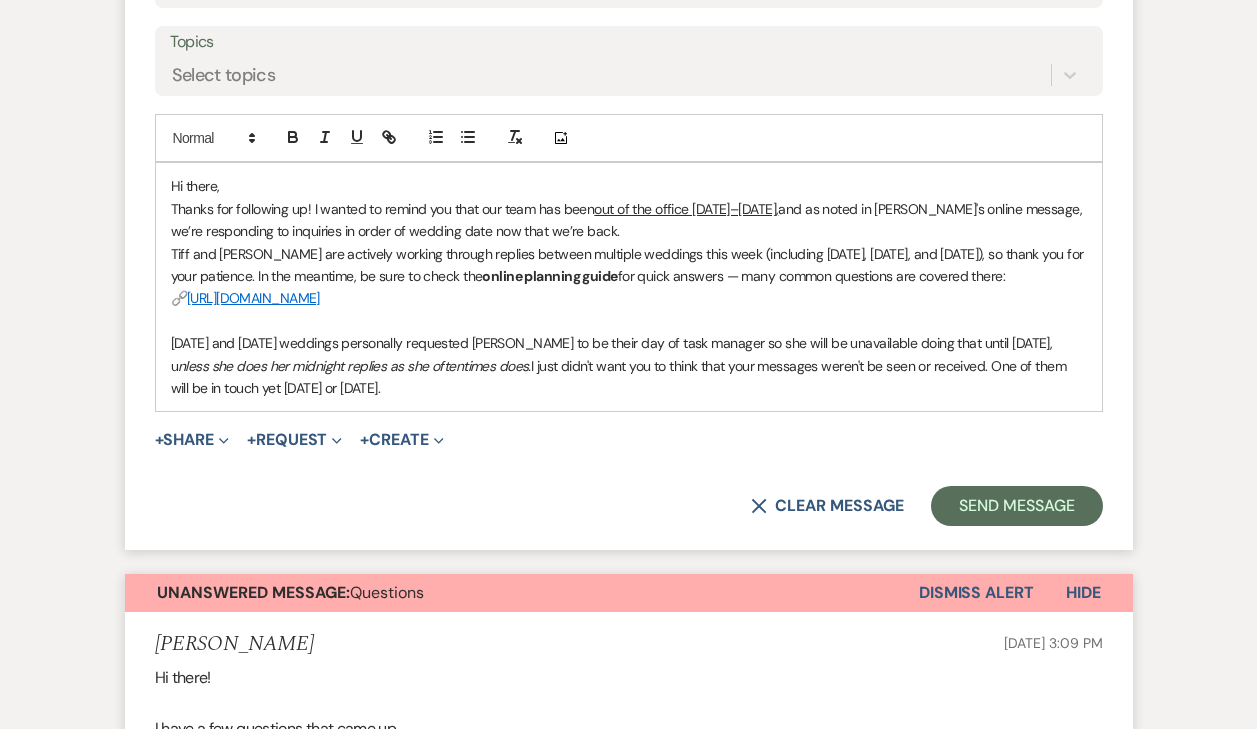 click on "Thanks for following up! I wanted to remind you that our team has been  out of the office [DATE]–[DATE],  and as noted in [PERSON_NAME]'s online message, we’re responding to inquiries in order of wedding date now that we’re back." at bounding box center [629, 220] 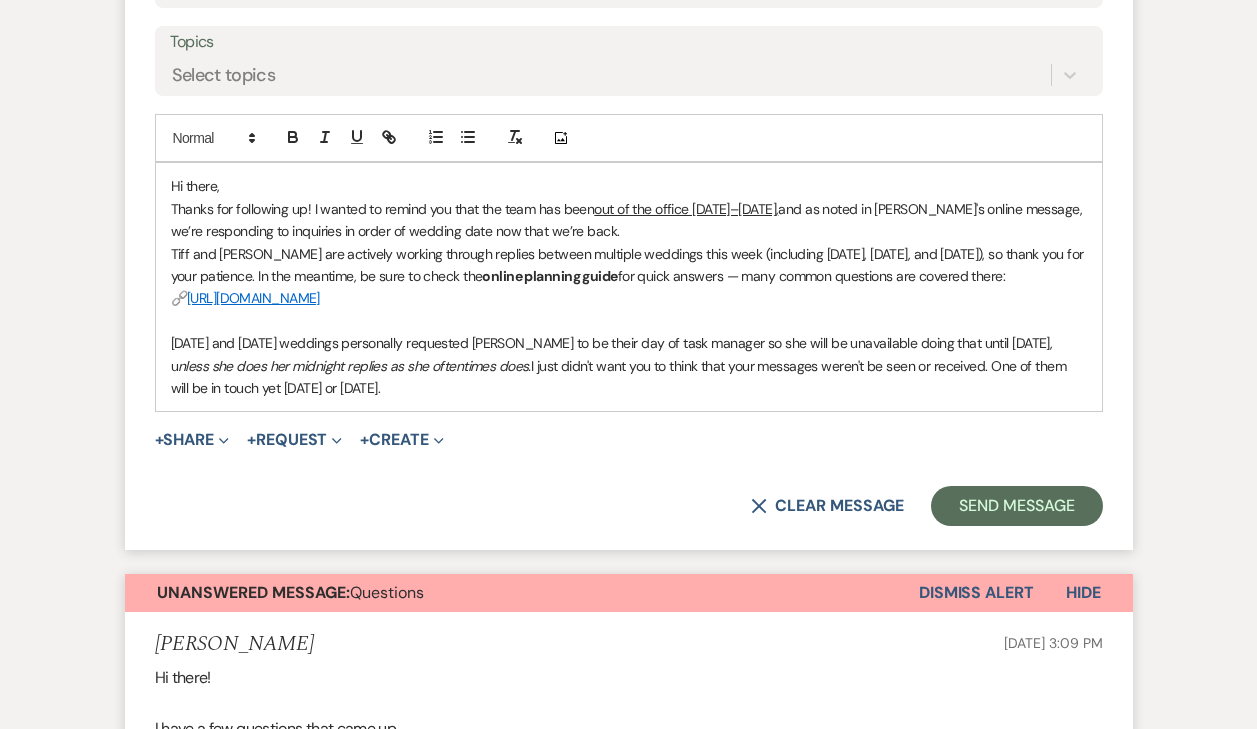 click on "Thanks for following up! I wanted to remind you that the team has been  out of the office [DATE]–[DATE],  and as noted in [PERSON_NAME]'s online message, we’re responding to inquiries in order of wedding date now that we’re back." at bounding box center [629, 220] 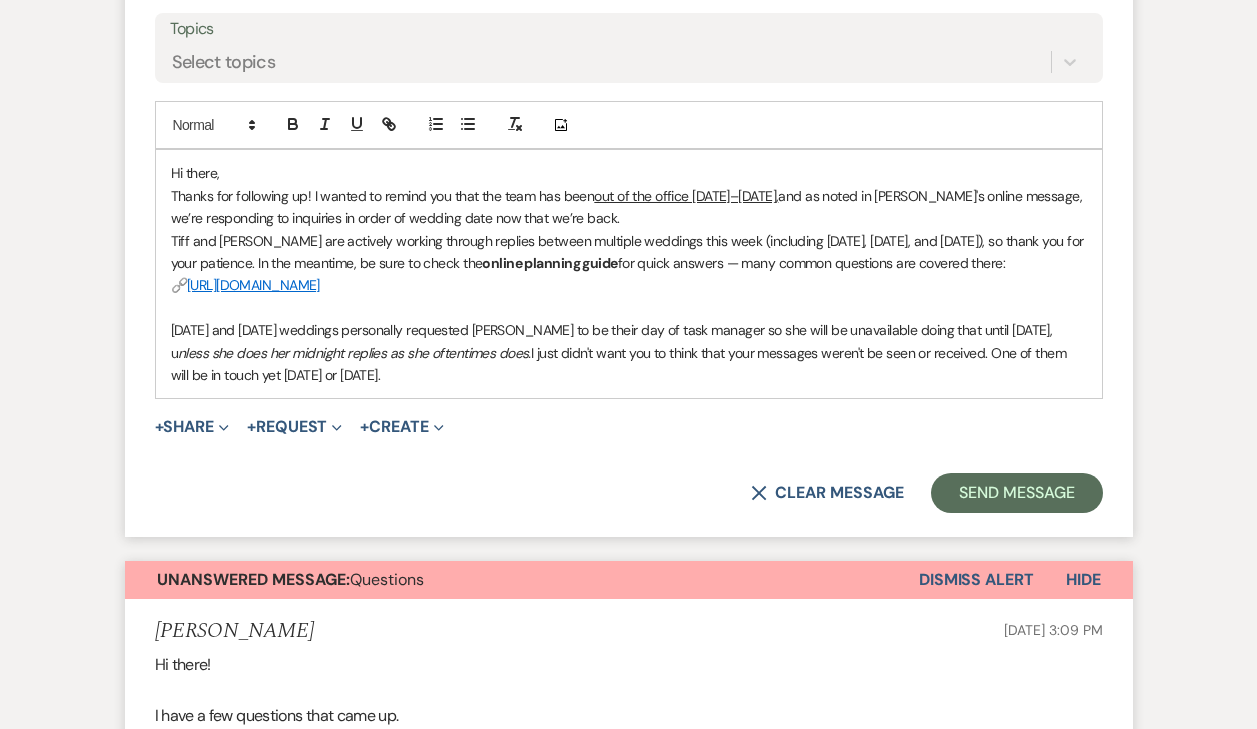 scroll, scrollTop: 958, scrollLeft: 0, axis: vertical 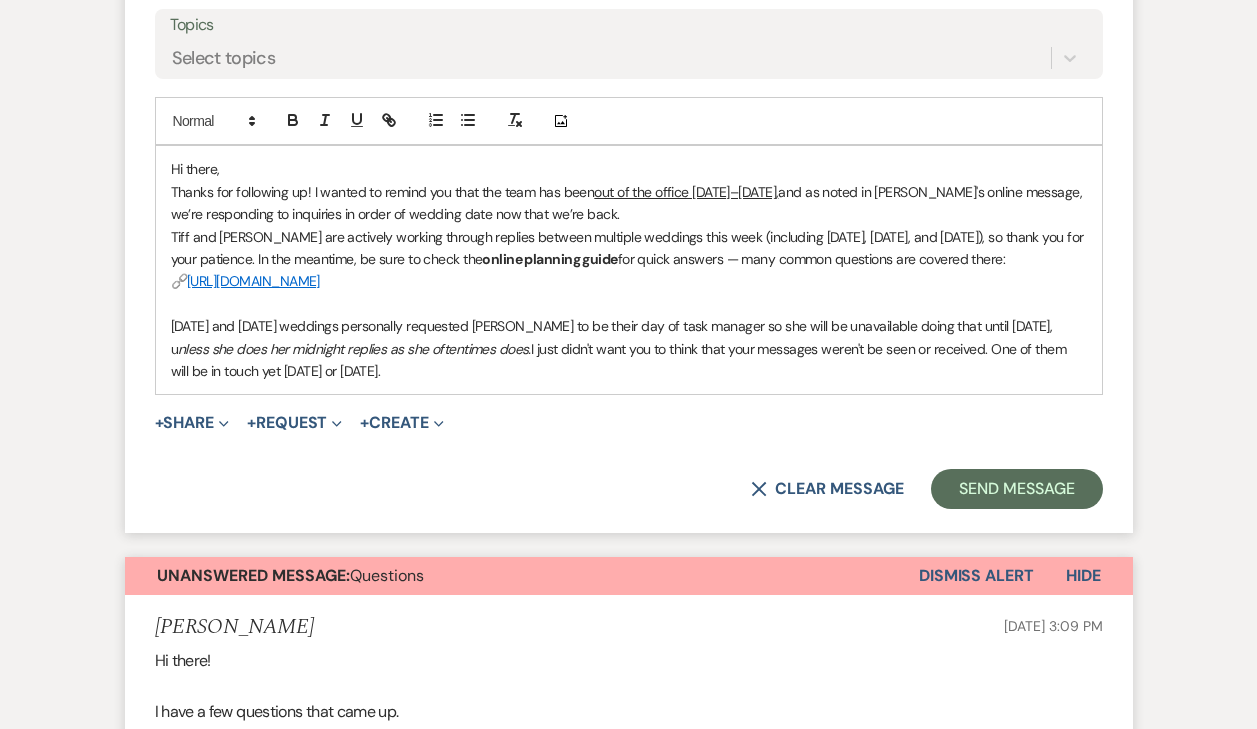 click on "[DATE] and [DATE] weddings personally requested [PERSON_NAME] to be their day of task manager so she will be unavailable doing that until [DATE], u nless she does her midnight replies as she oftentimes does.  I just didn't want you to think that your messages weren't be seen or received. One of them will be in touch yet [DATE] or [DATE]." at bounding box center (629, 348) 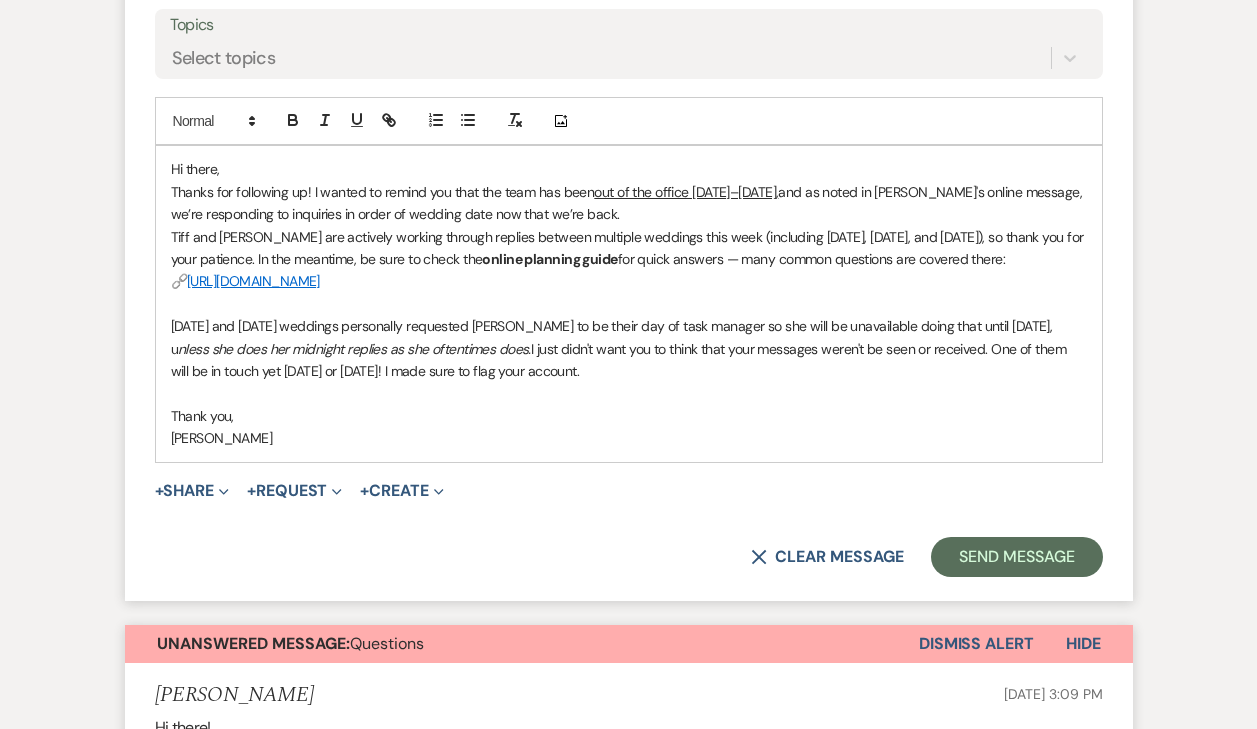 scroll, scrollTop: 961, scrollLeft: 0, axis: vertical 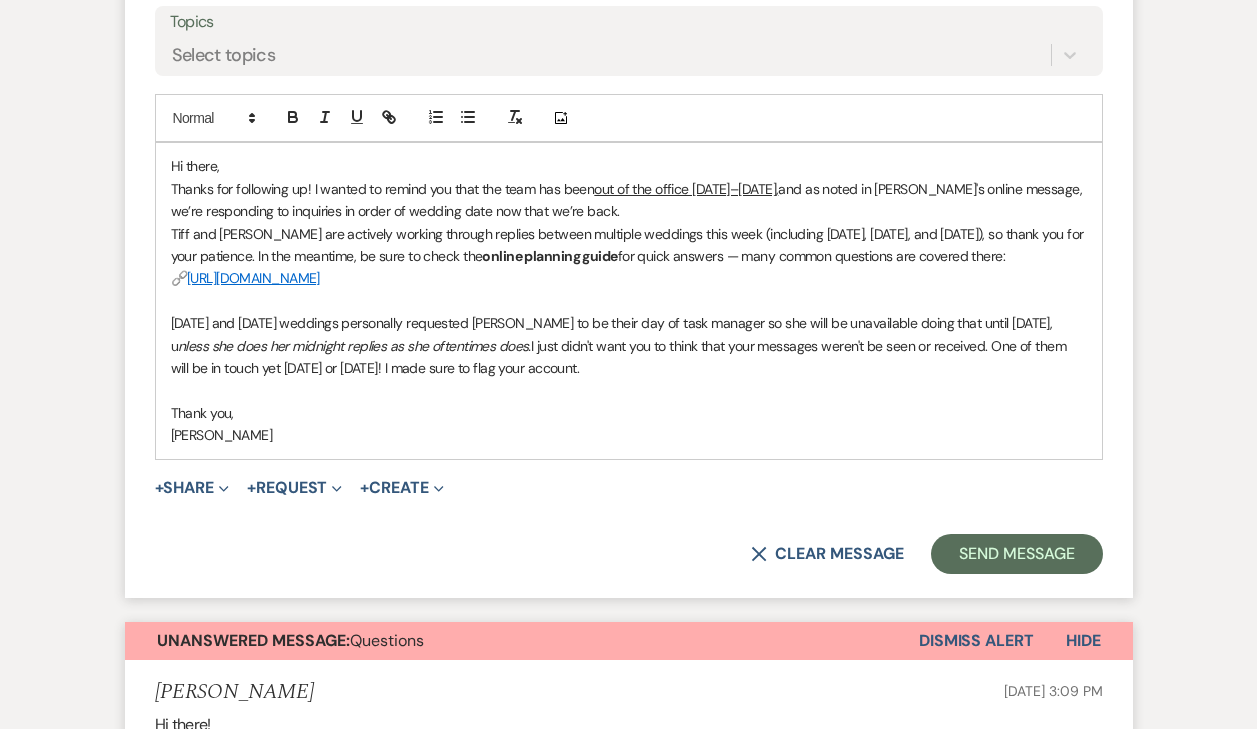 click on "Thanks for following up! I wanted to remind you that the team has been  out of the office [DATE]–[DATE],  and as noted in [PERSON_NAME]'s online message, we’re responding to inquiries in order of wedding date now that we’re back." at bounding box center (629, 200) 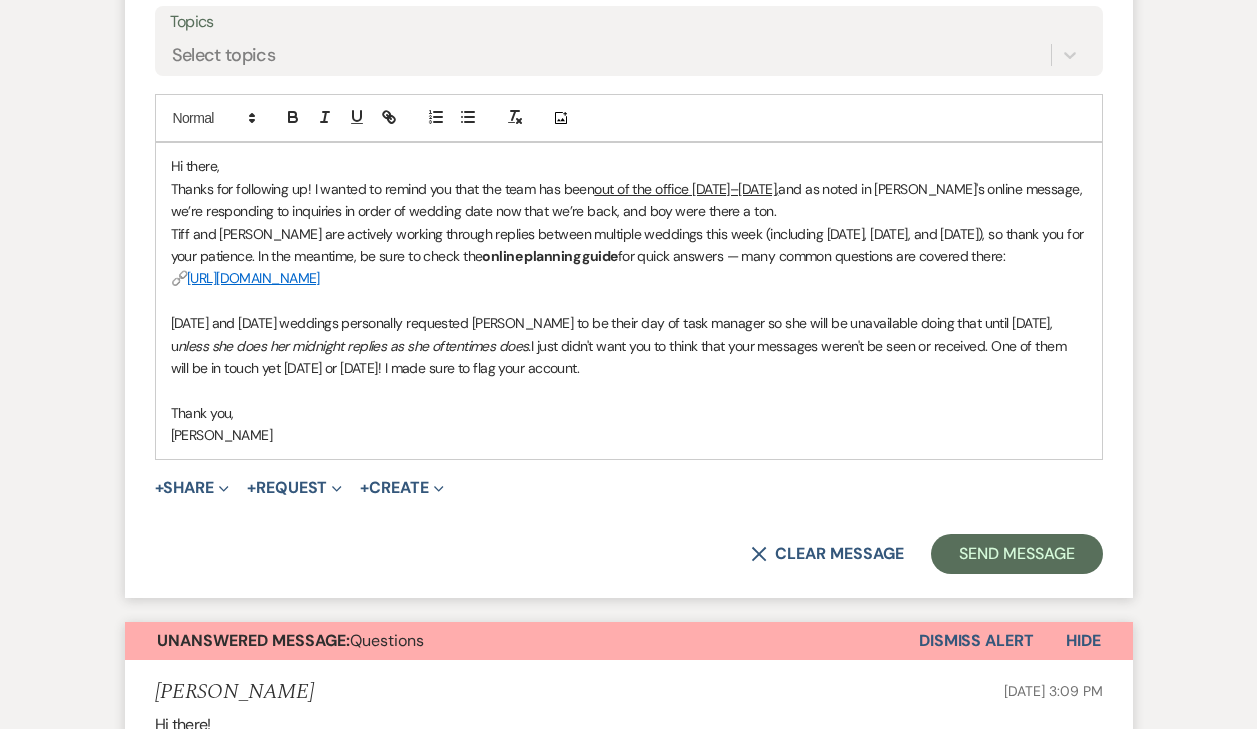 click on "Thanks for following up! I wanted to remind you that the team has been  out of the office [DATE]–[DATE],  and as noted in [PERSON_NAME]'s online message, we’re responding to inquiries in order of wedding date now that we’re back, and boy were there a ton." at bounding box center [629, 200] 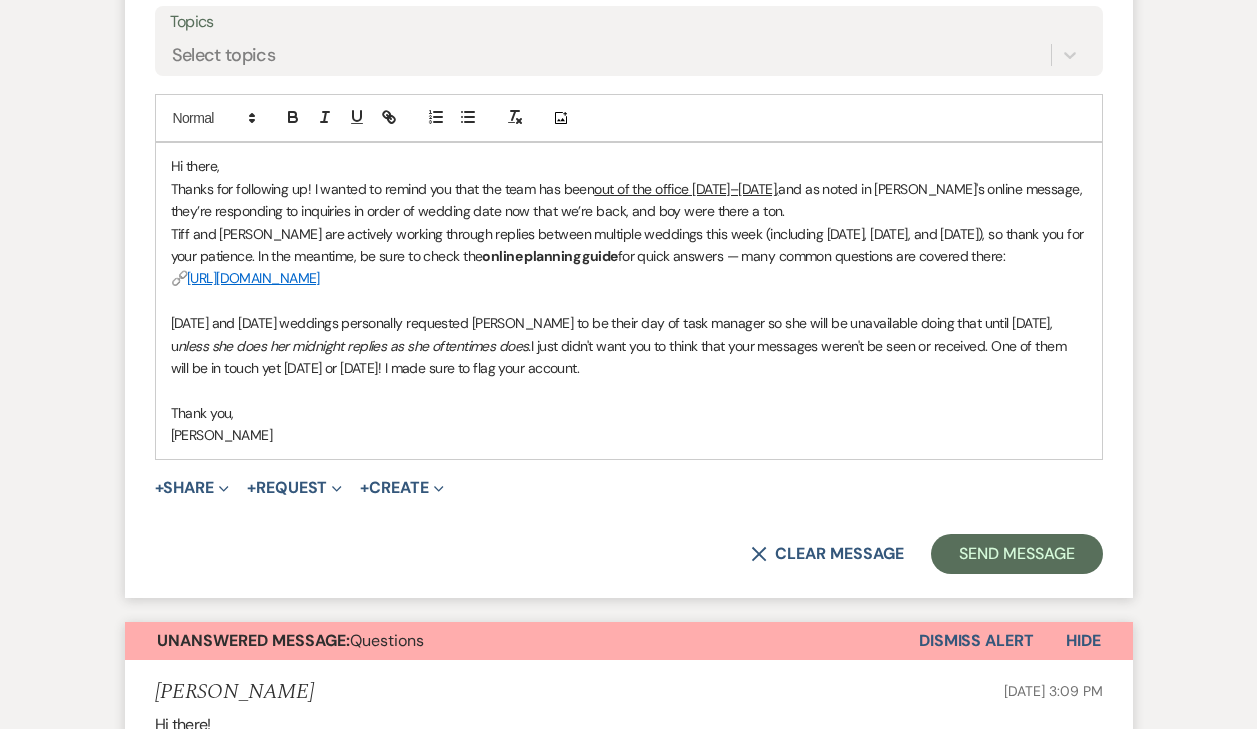 click on "Thanks for following up! I wanted to remind you that the team has been  out of the office [DATE]–[DATE],  and as noted in [PERSON_NAME]'s online message, they’re responding to inquiries in order of wedding date now that we’re back, and boy were there a ton." at bounding box center (629, 200) 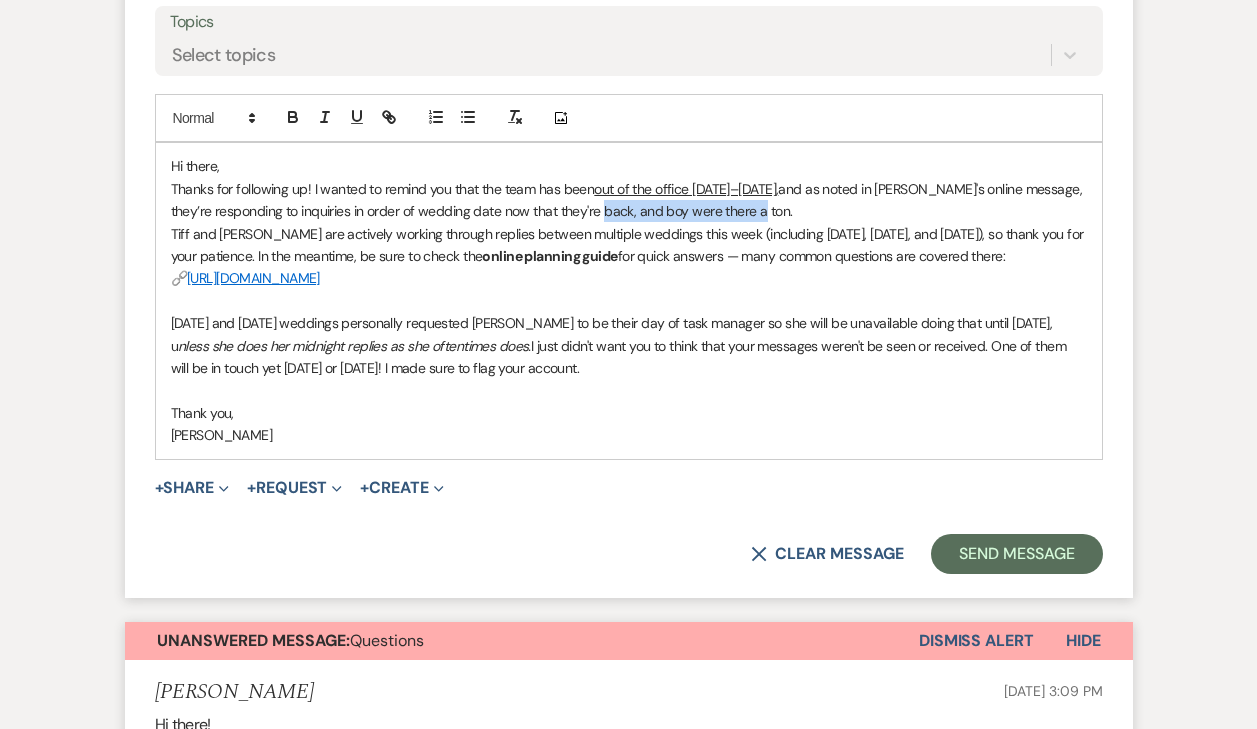 drag, startPoint x: 591, startPoint y: 209, endPoint x: 758, endPoint y: 213, distance: 167.0479 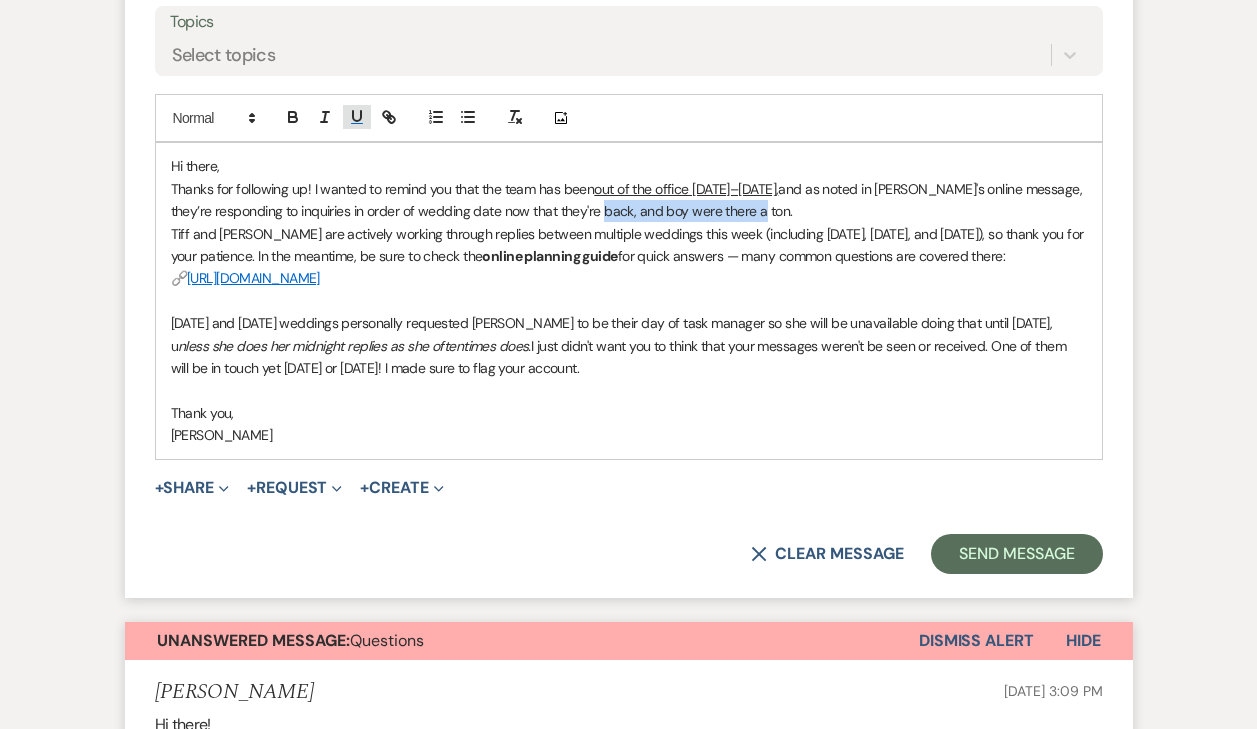 click 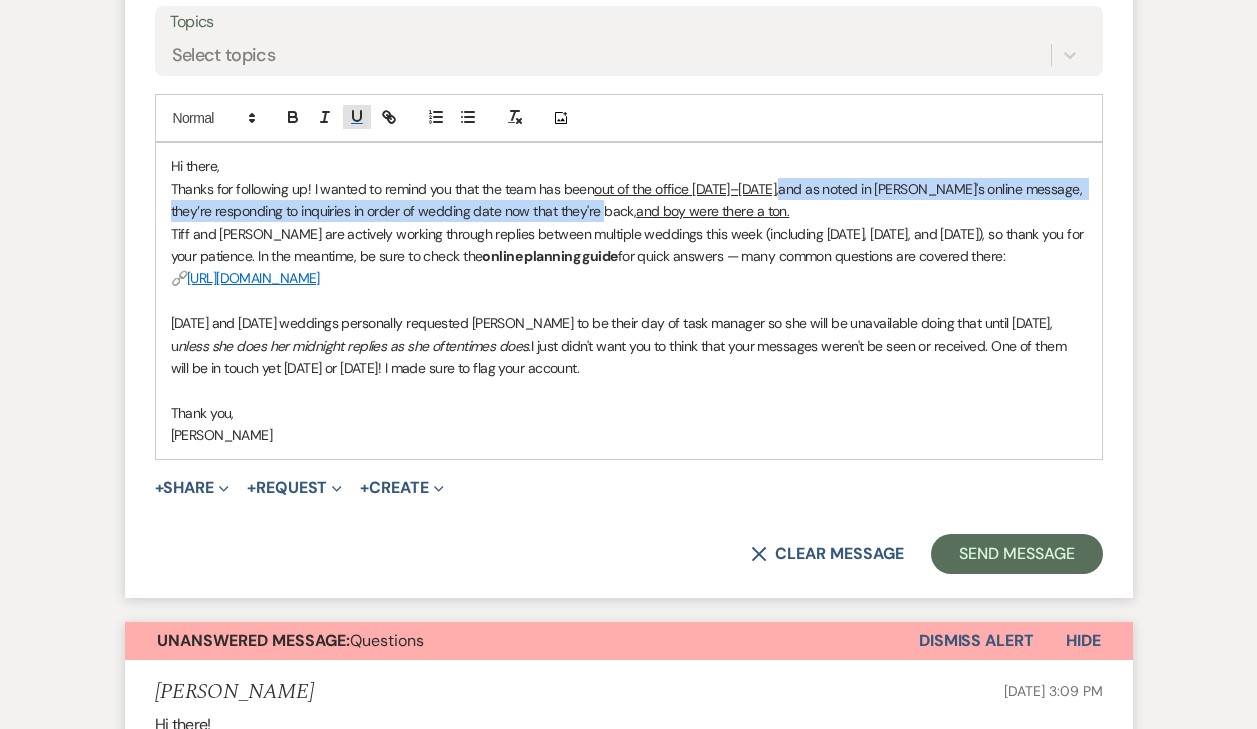 click 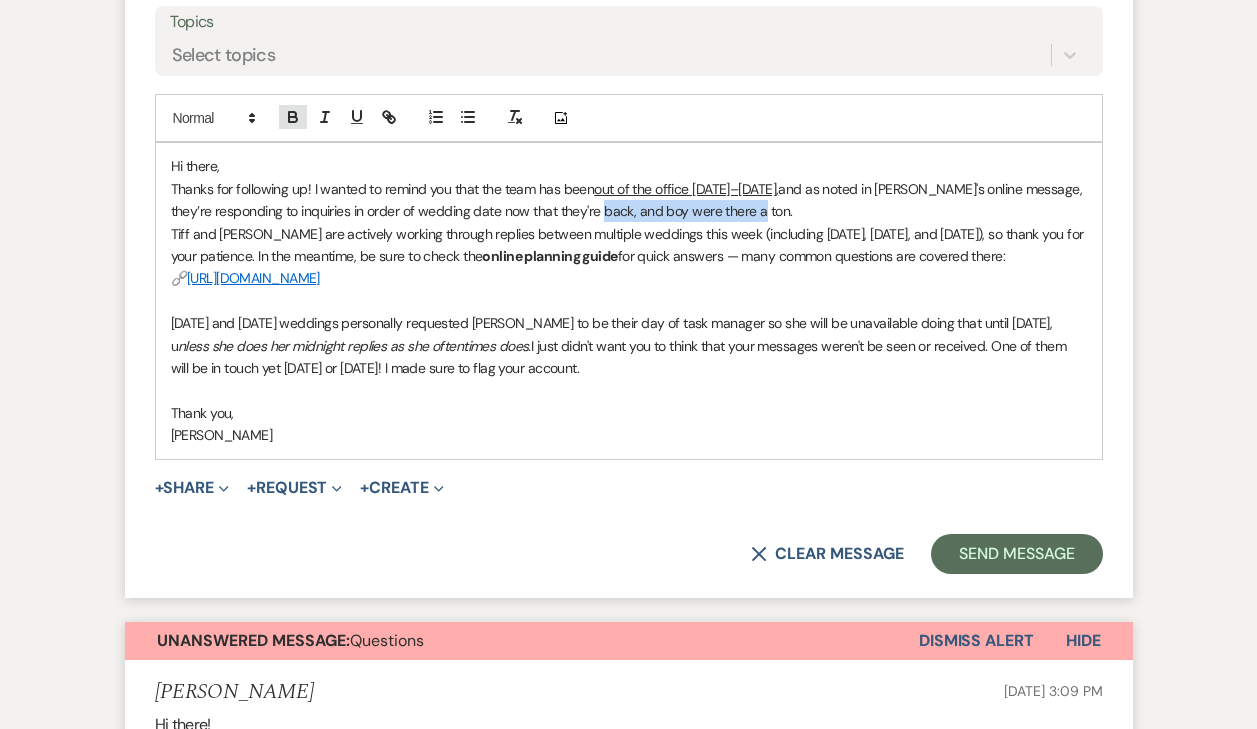 click 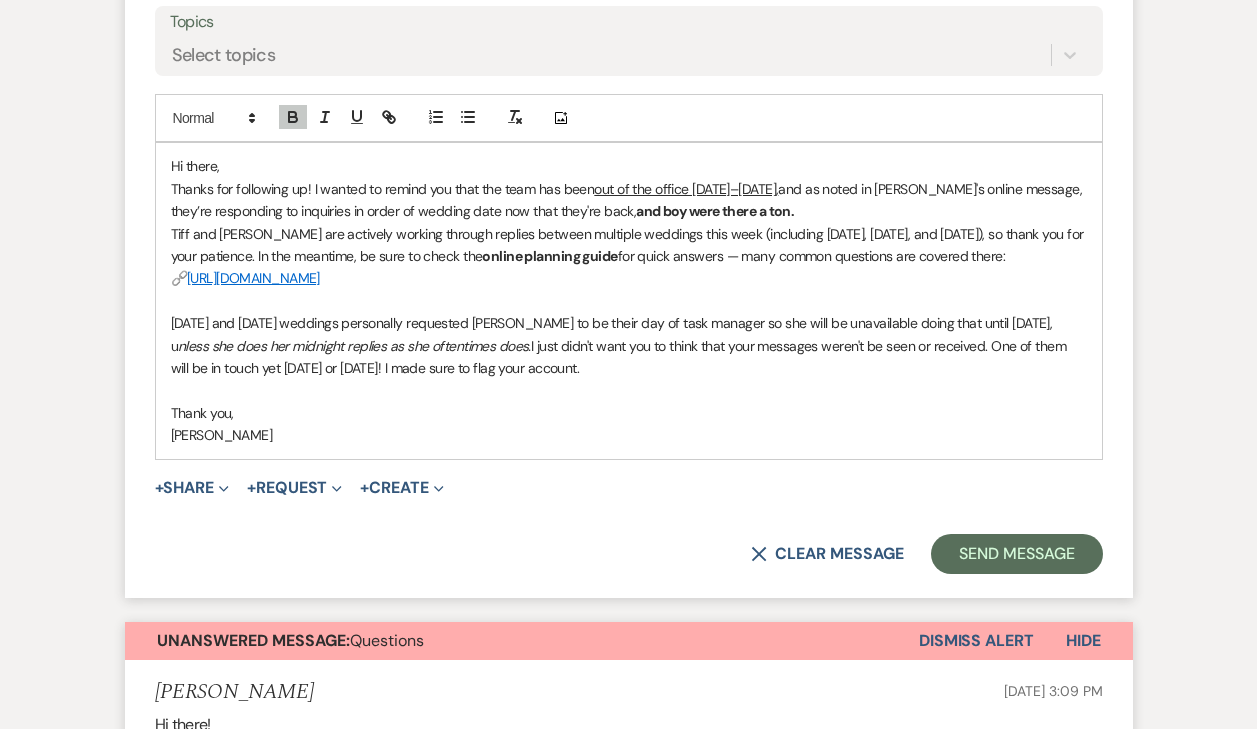click on "Tiff and [PERSON_NAME] are actively working through replies between multiple weddings this week (including [DATE], [DATE], and [DATE]), so thank you for your patience. In the meantime, be sure to check the  online planning guide  for quick answers — many common questions are covered there:" at bounding box center (629, 245) 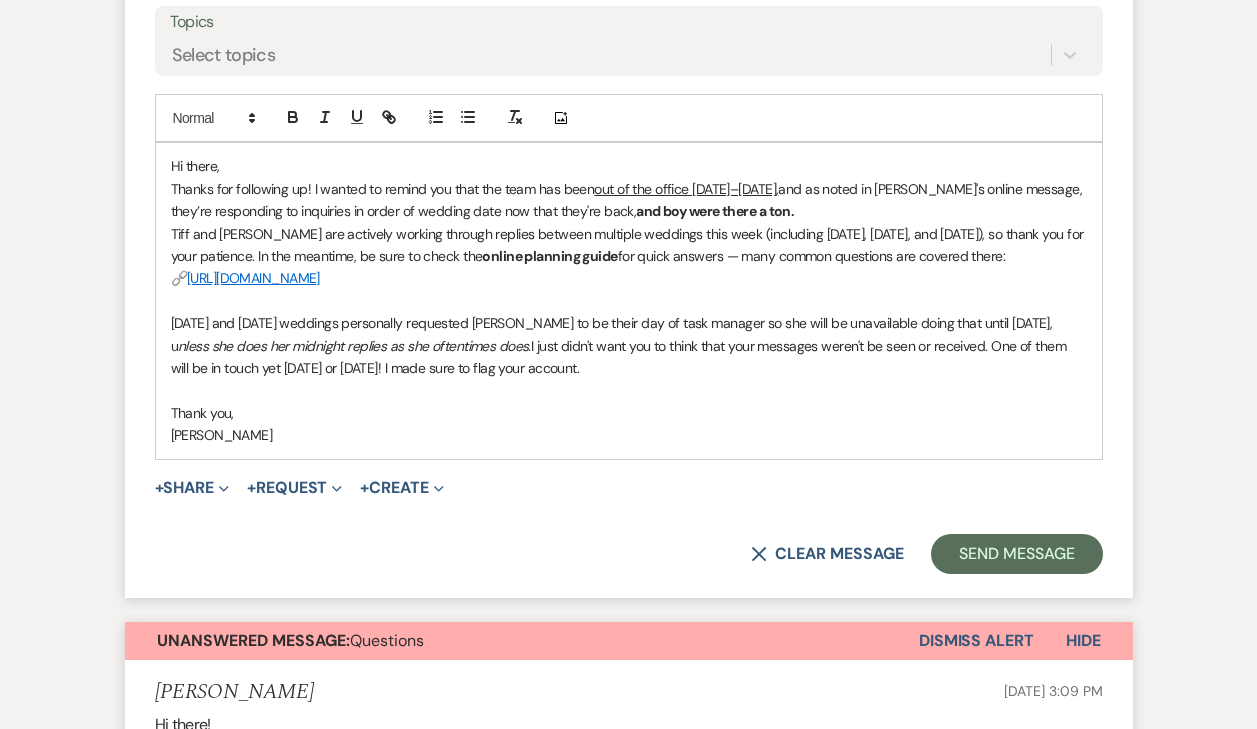 click on "Tiff and [PERSON_NAME] are actively working through replies between multiple weddings this week (including [DATE], [DATE], and [DATE]), so thank you for your patience. In the meantime, be sure to check the  online planning guide  for quick answers — many common questions are covered there:" at bounding box center [629, 245] 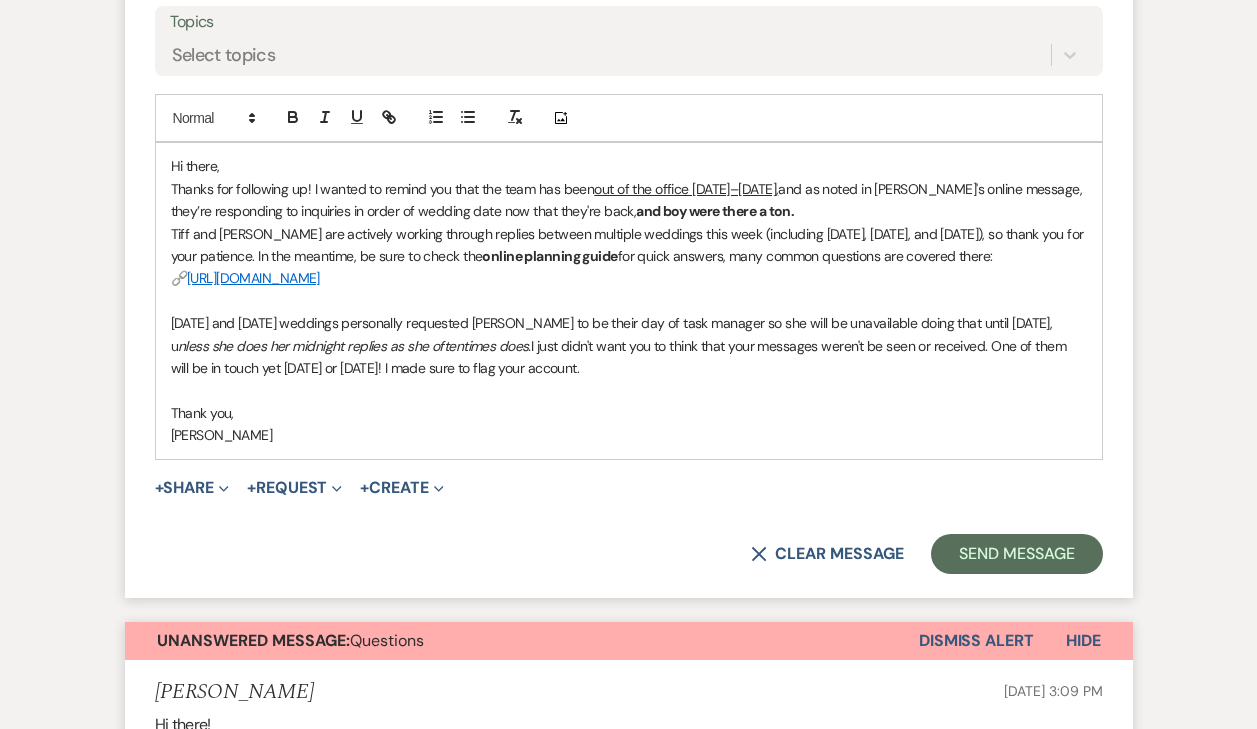 click on "[DATE] and [DATE] weddings personally requested [PERSON_NAME] to be their day of task manager so she will be unavailable doing that until [DATE], u nless she does her midnight replies as she oftentimes does.  I just didn't want you to think that your messages weren't be seen or received. One of them will be in touch yet [DATE] or [DATE]! I made sure to flag your account." at bounding box center (629, 345) 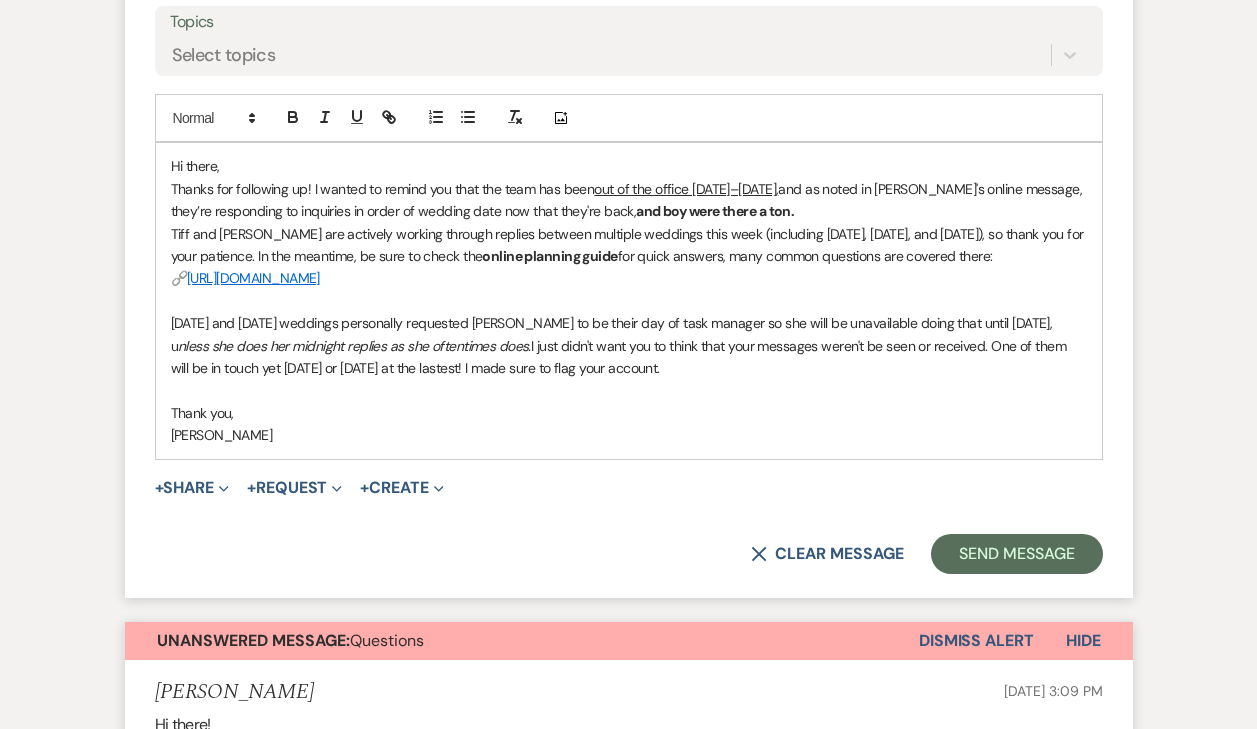 drag, startPoint x: 443, startPoint y: 394, endPoint x: 536, endPoint y: 405, distance: 93.64828 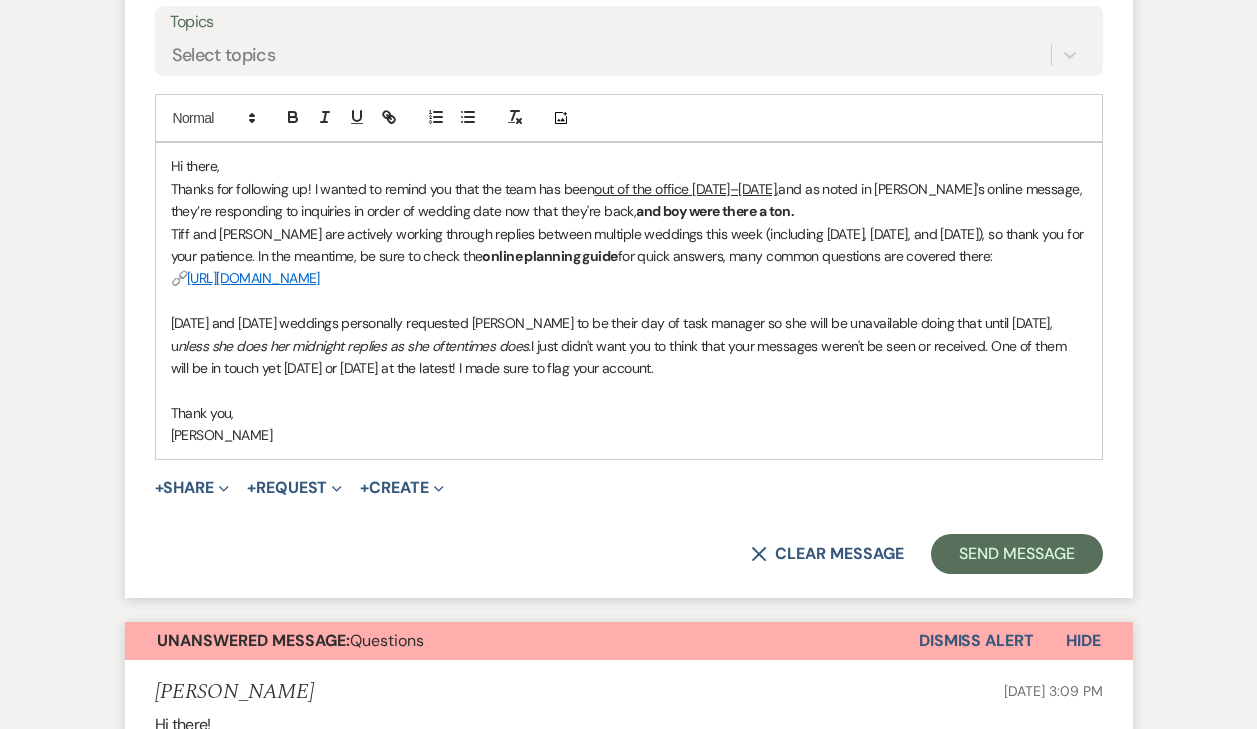 drag, startPoint x: 639, startPoint y: 362, endPoint x: 420, endPoint y: 367, distance: 219.05707 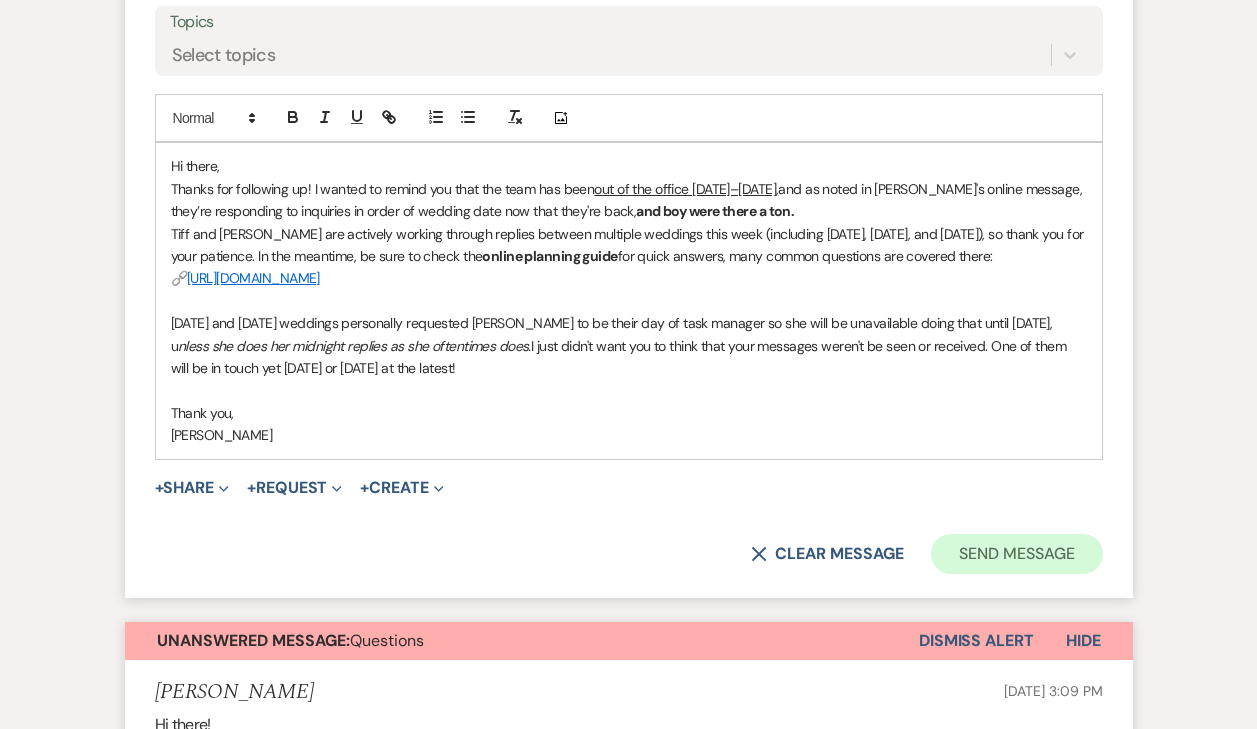 click on "Send Message" at bounding box center [1016, 554] 